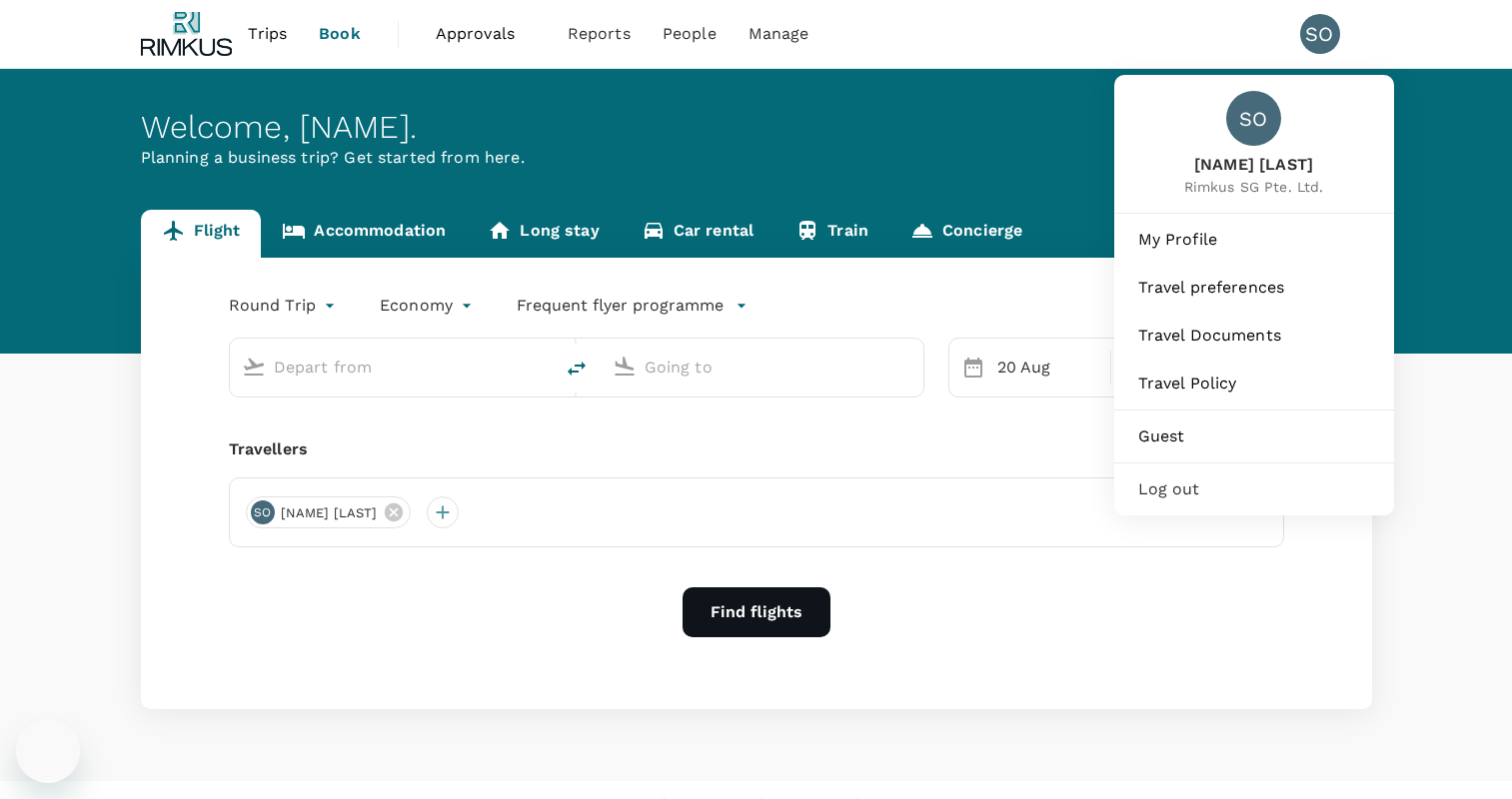 scroll, scrollTop: 0, scrollLeft: 0, axis: both 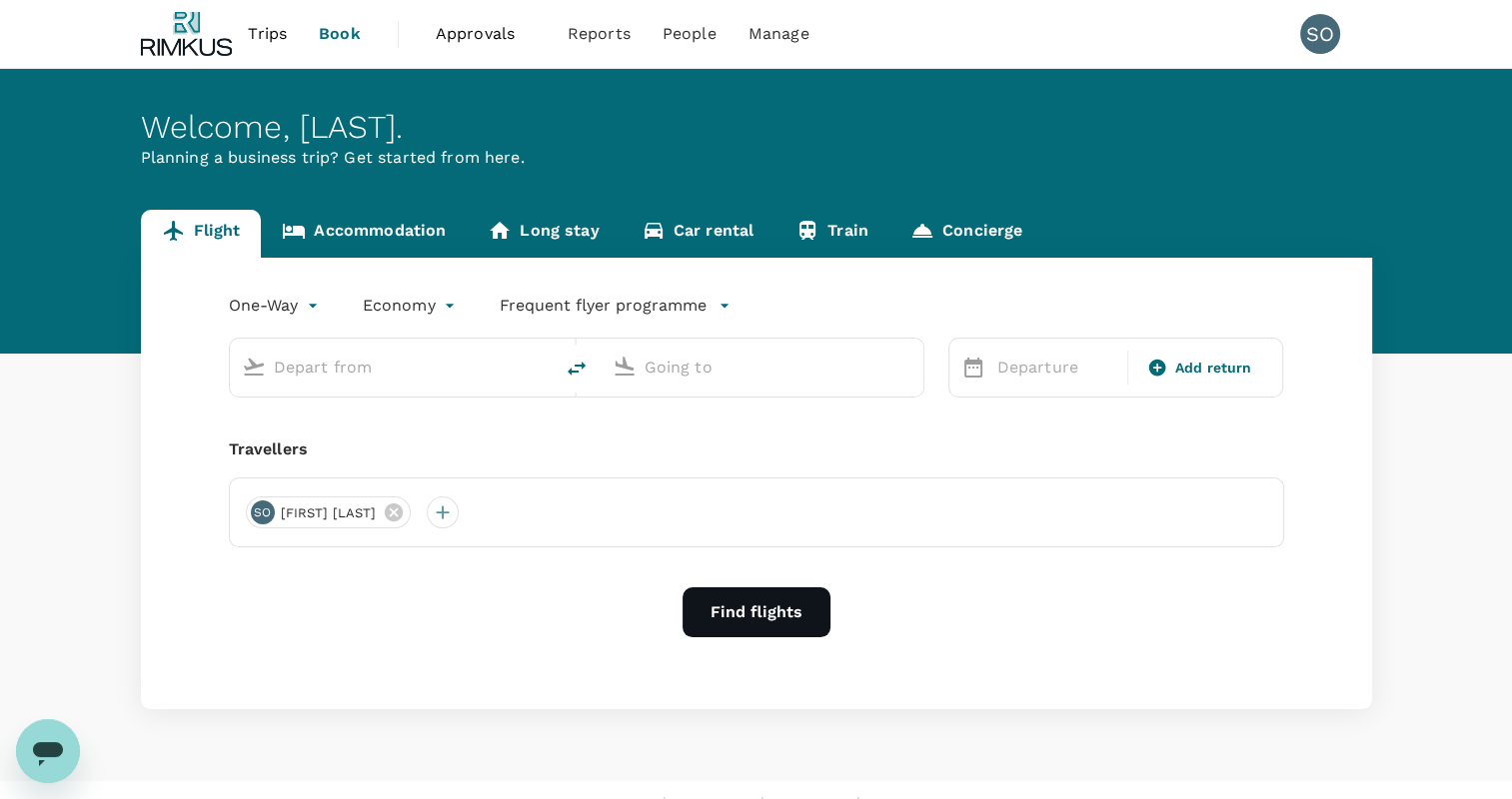 type on "roundtrip" 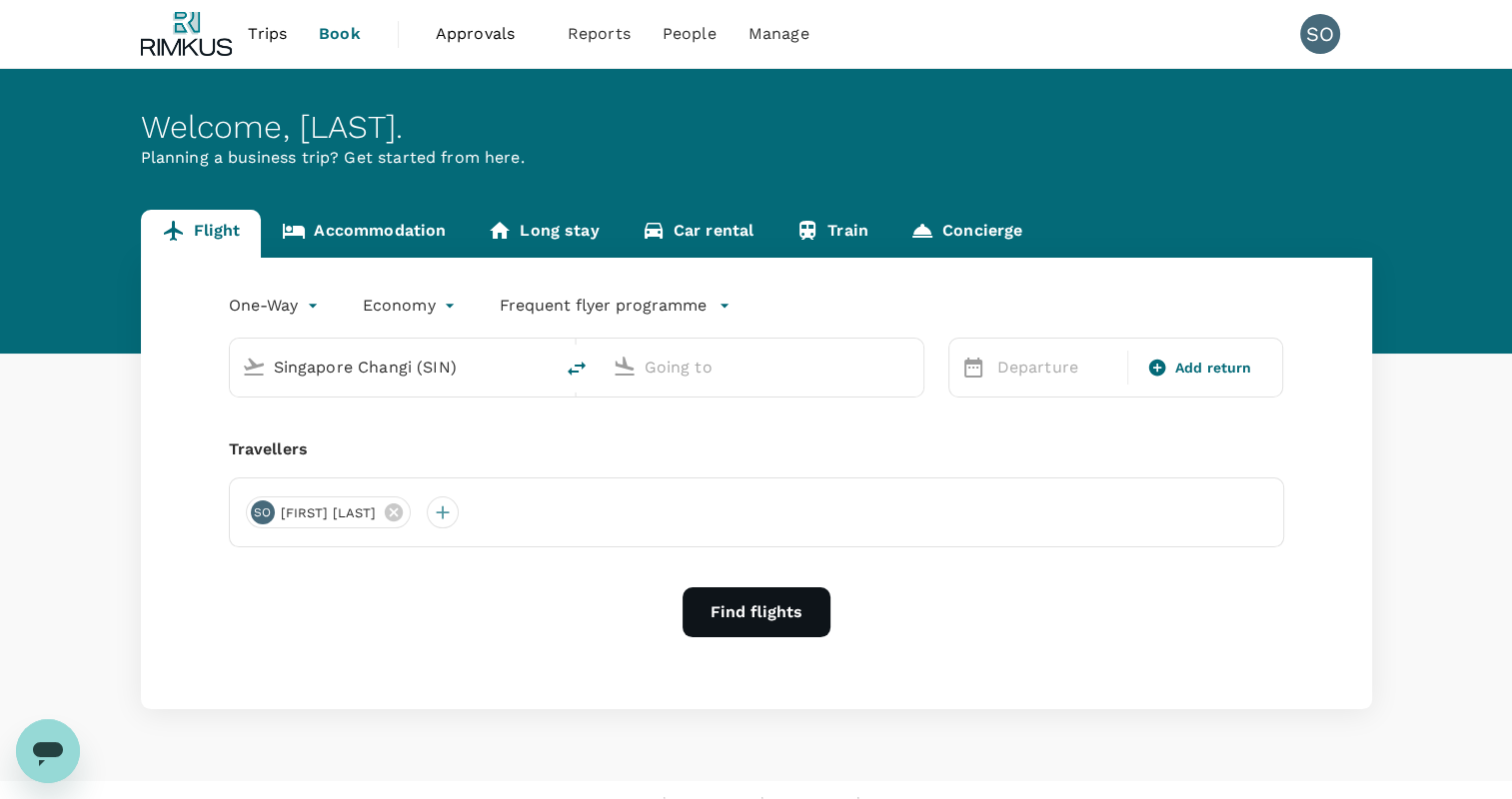 type on "Noi Bai Intl (HAN)" 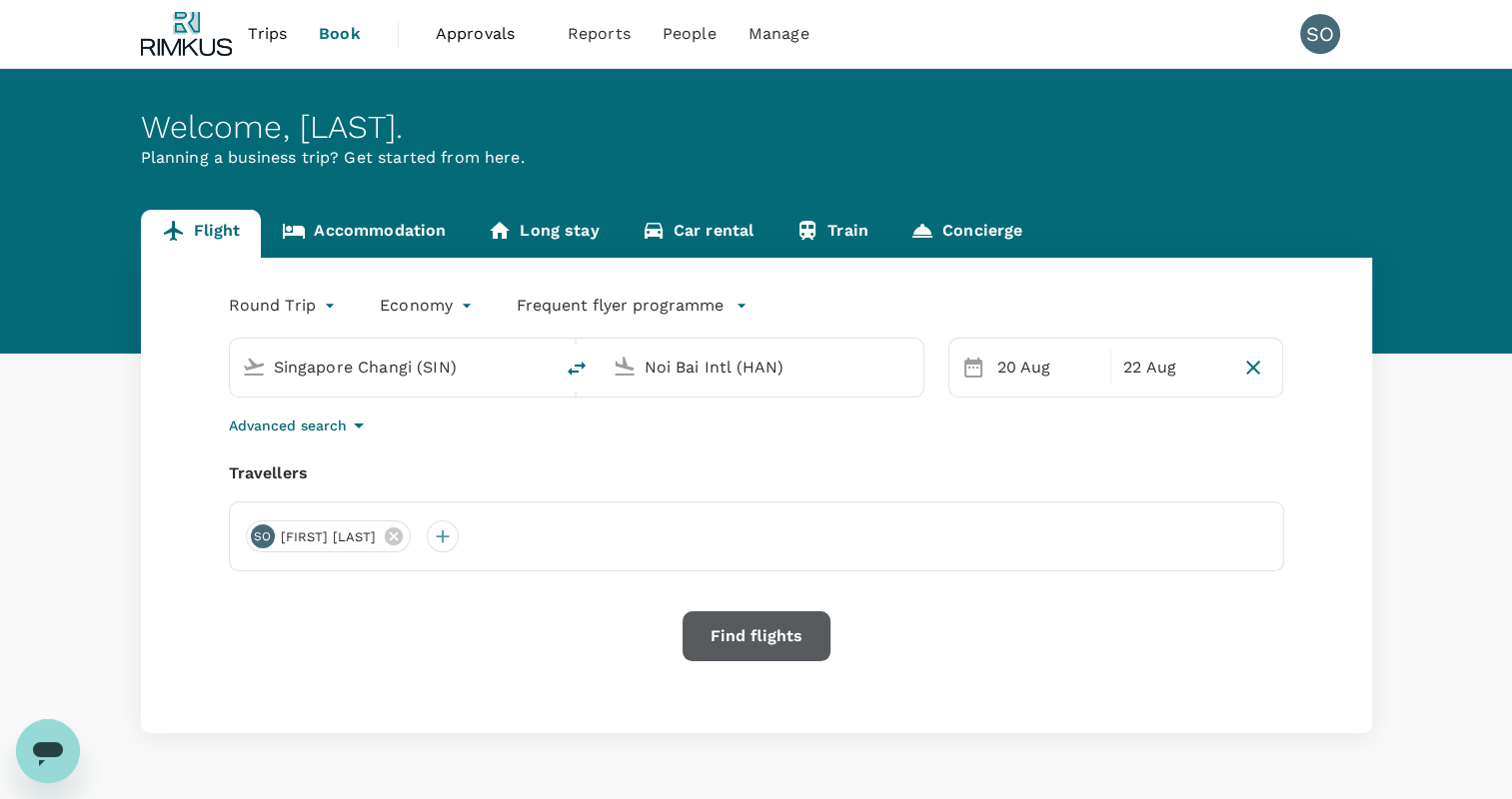 click on "Find flights" at bounding box center (756, 636) 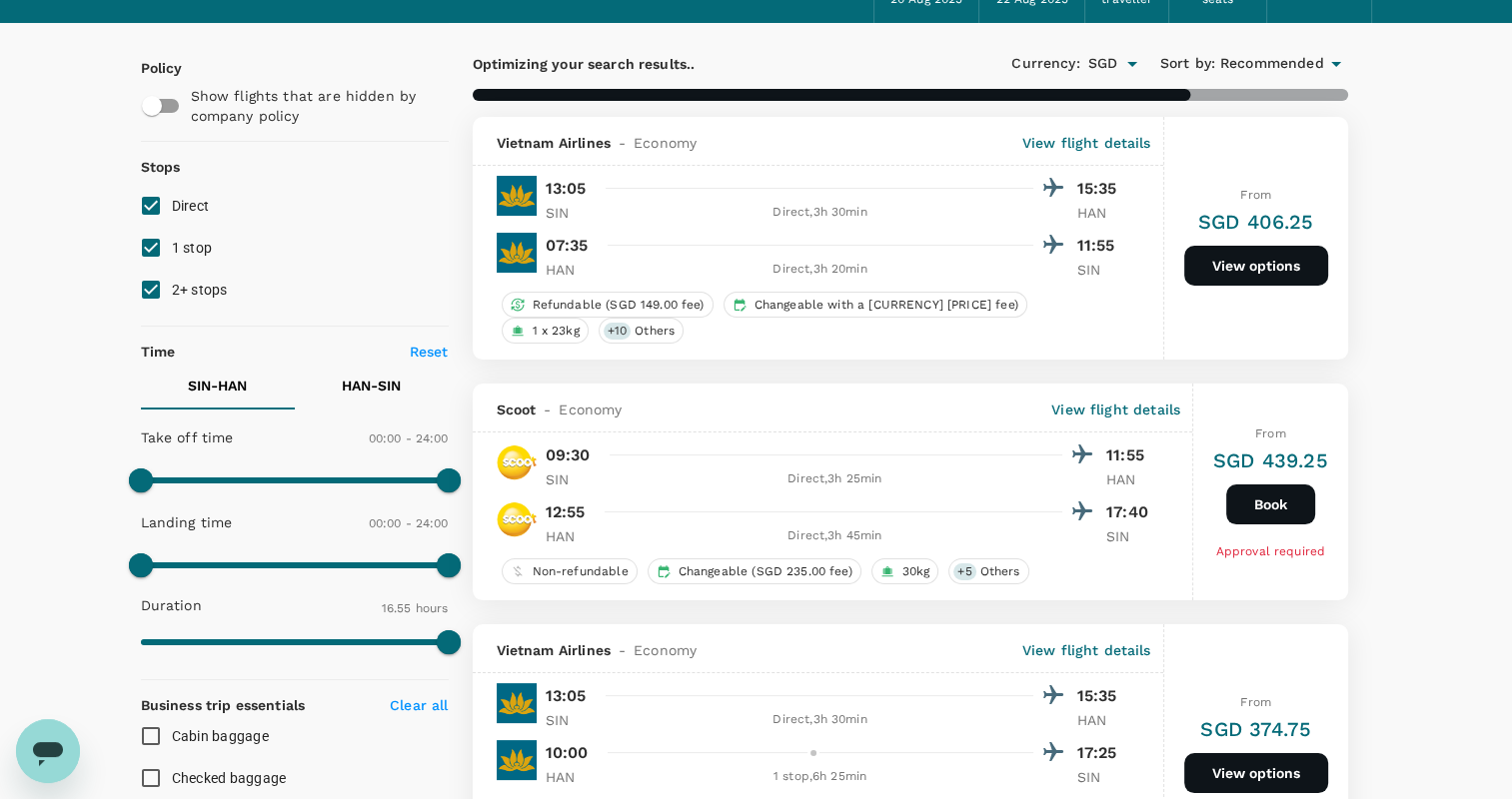 scroll, scrollTop: 112, scrollLeft: 0, axis: vertical 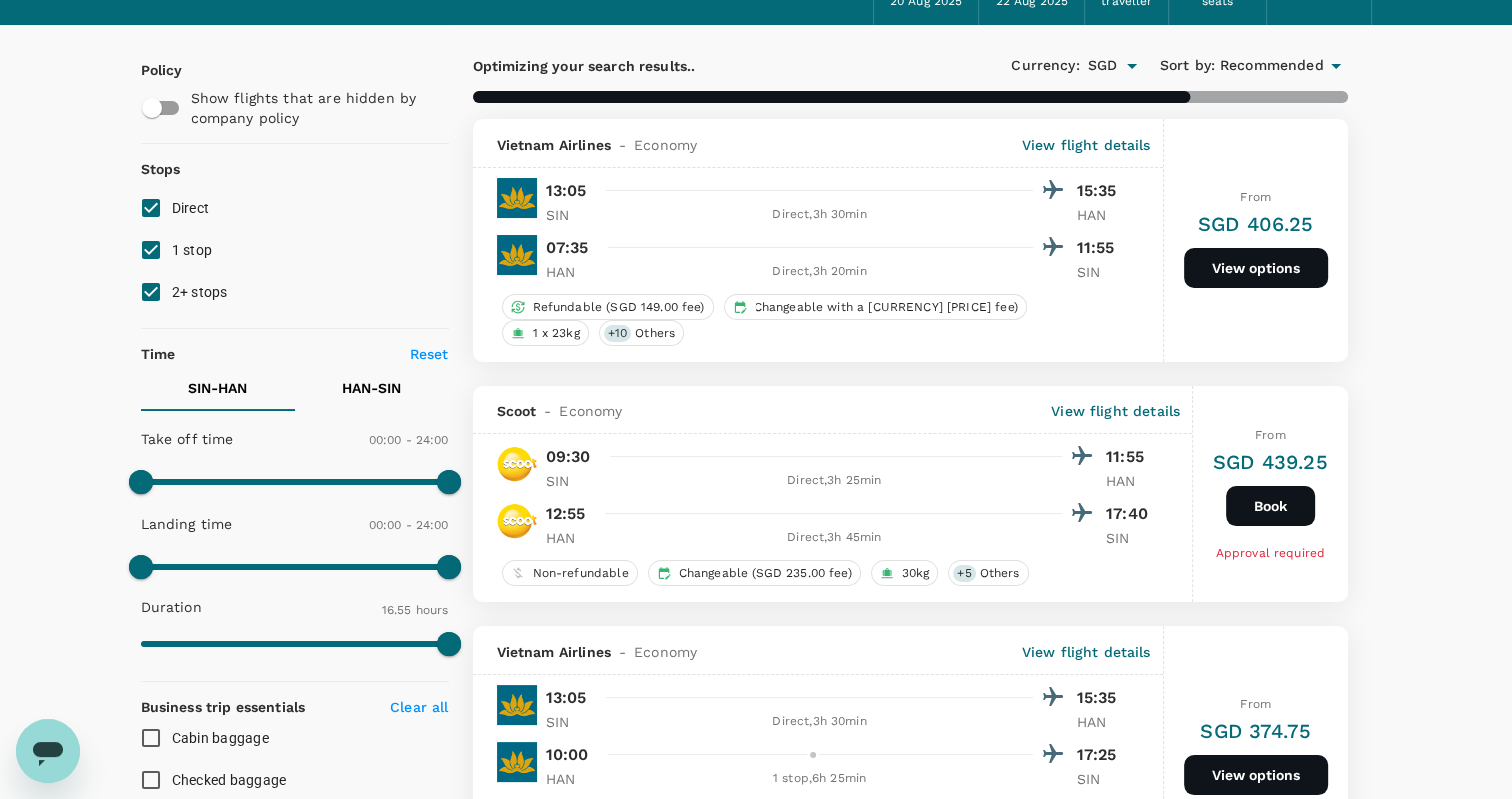 click on "1 stop" at bounding box center (151, 250) 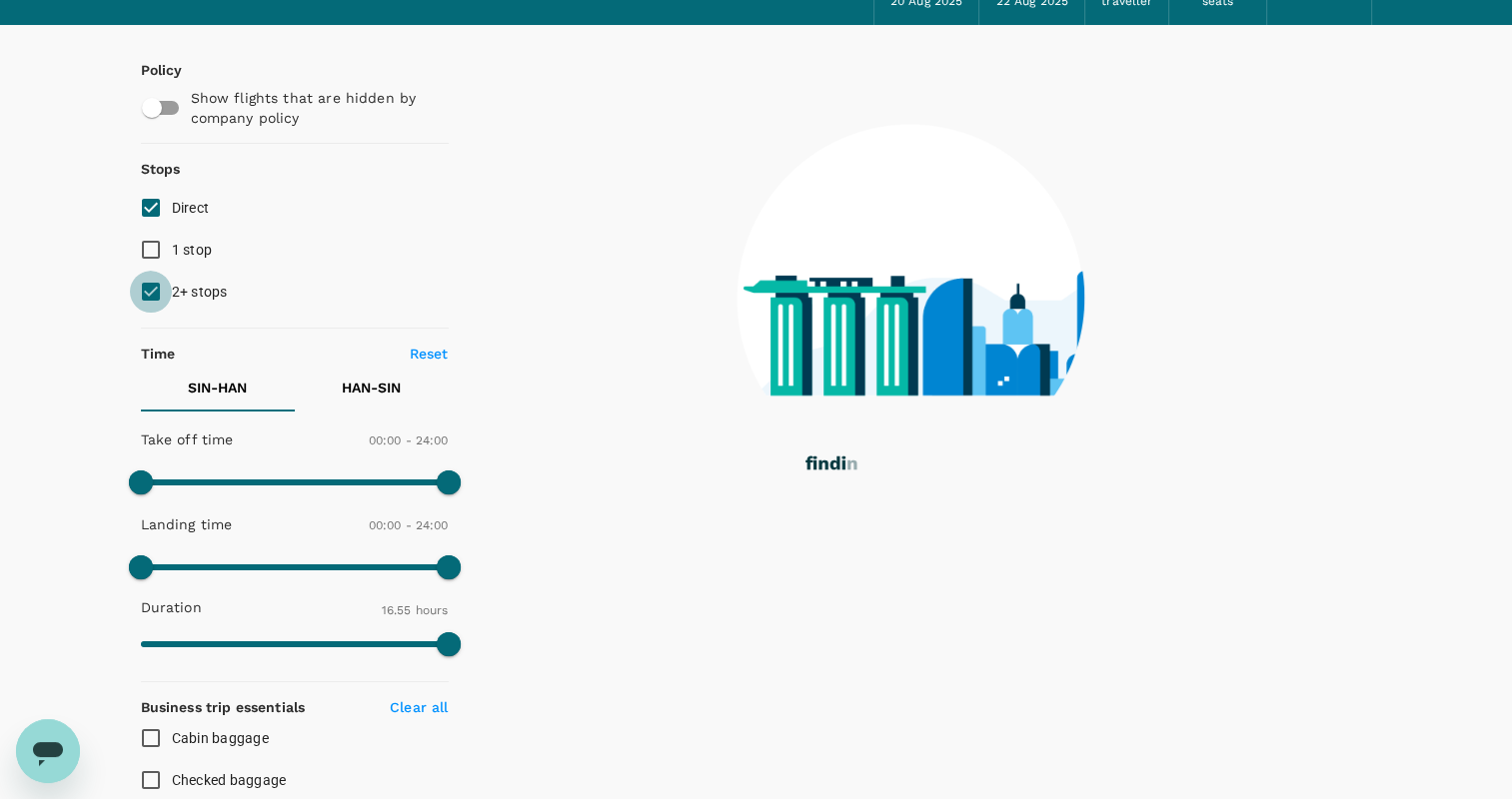 click on "2+ stops" at bounding box center (151, 292) 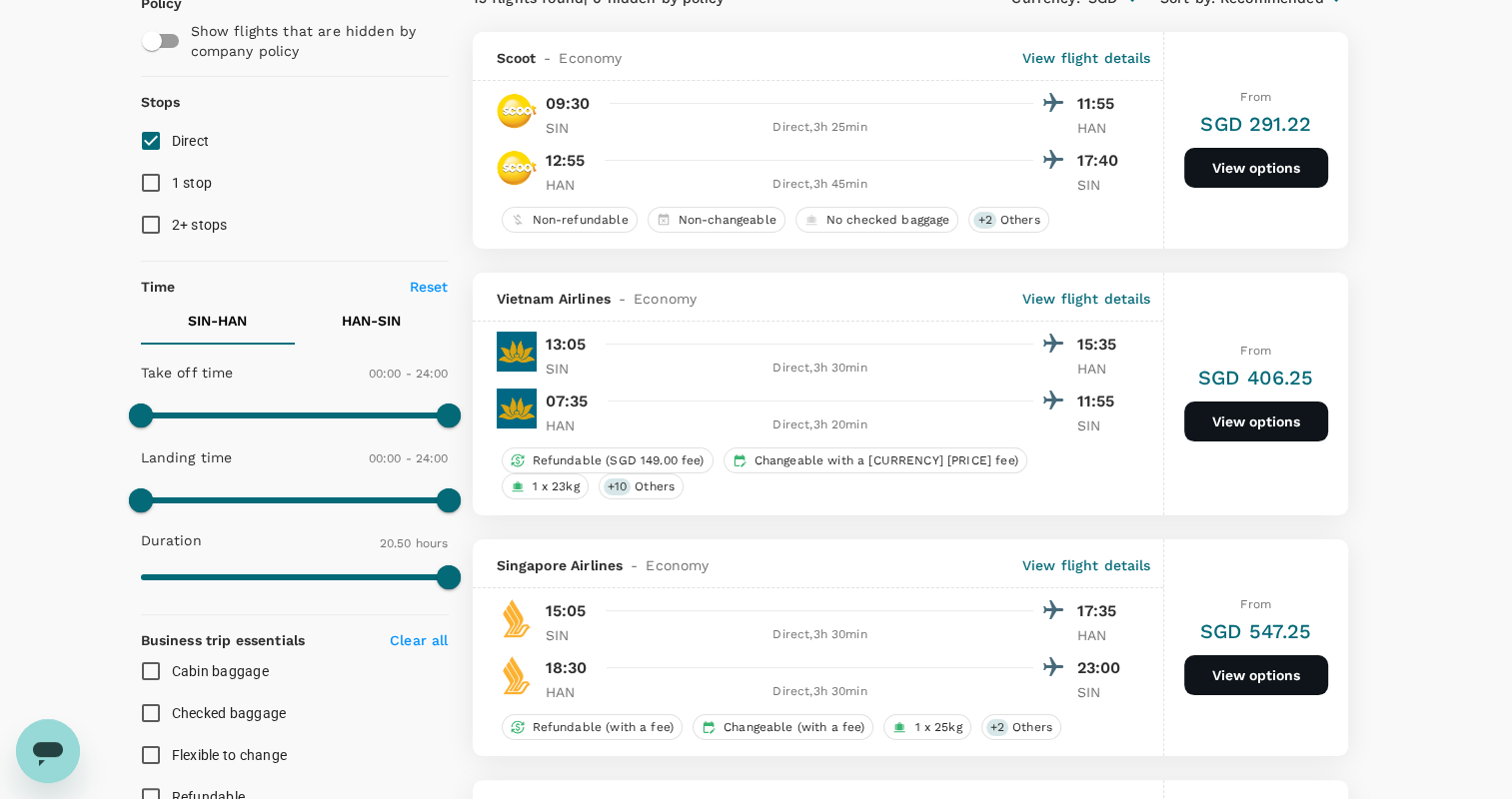 scroll, scrollTop: 215, scrollLeft: 0, axis: vertical 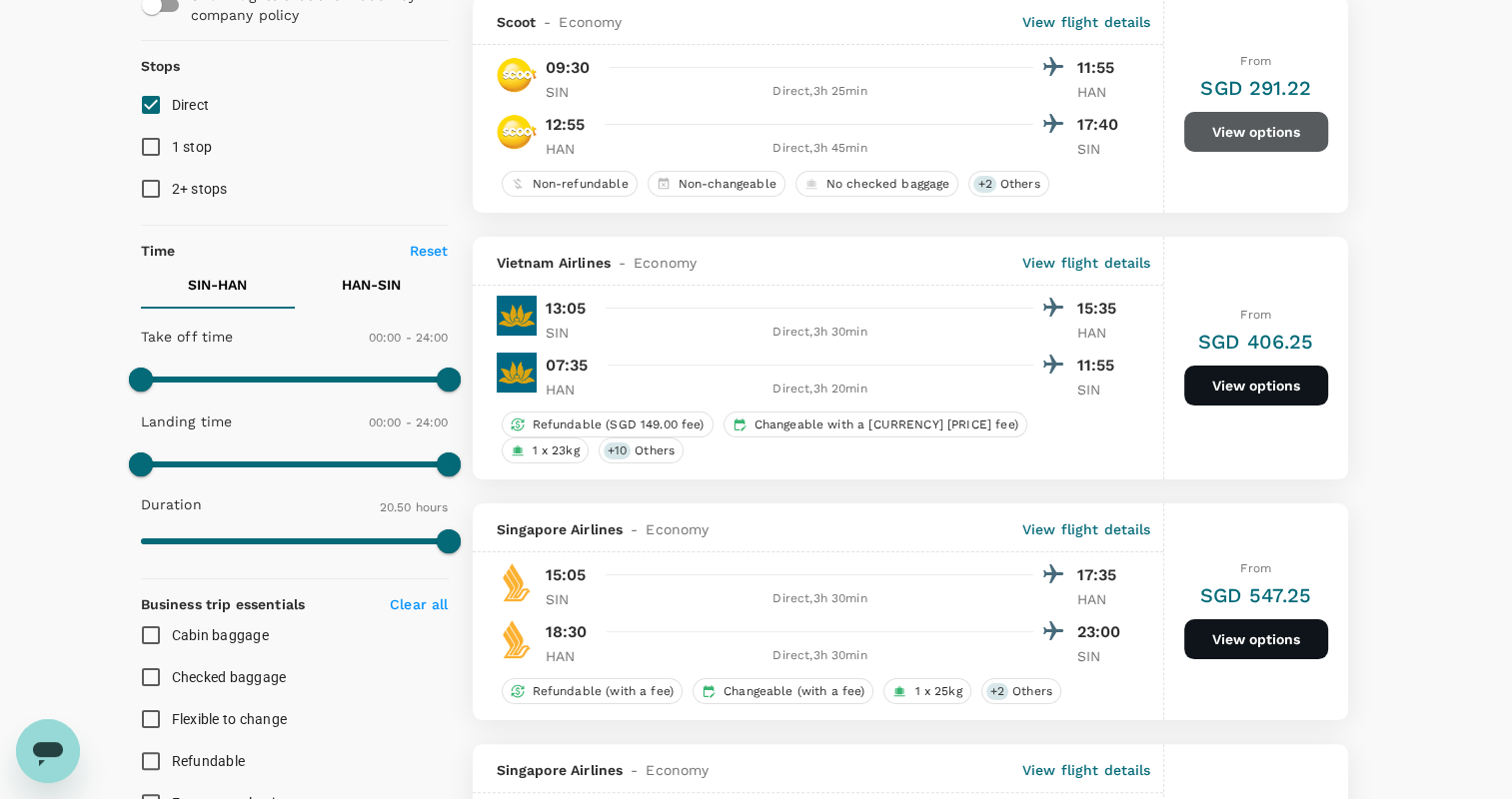 click on "View options" at bounding box center [1256, 132] 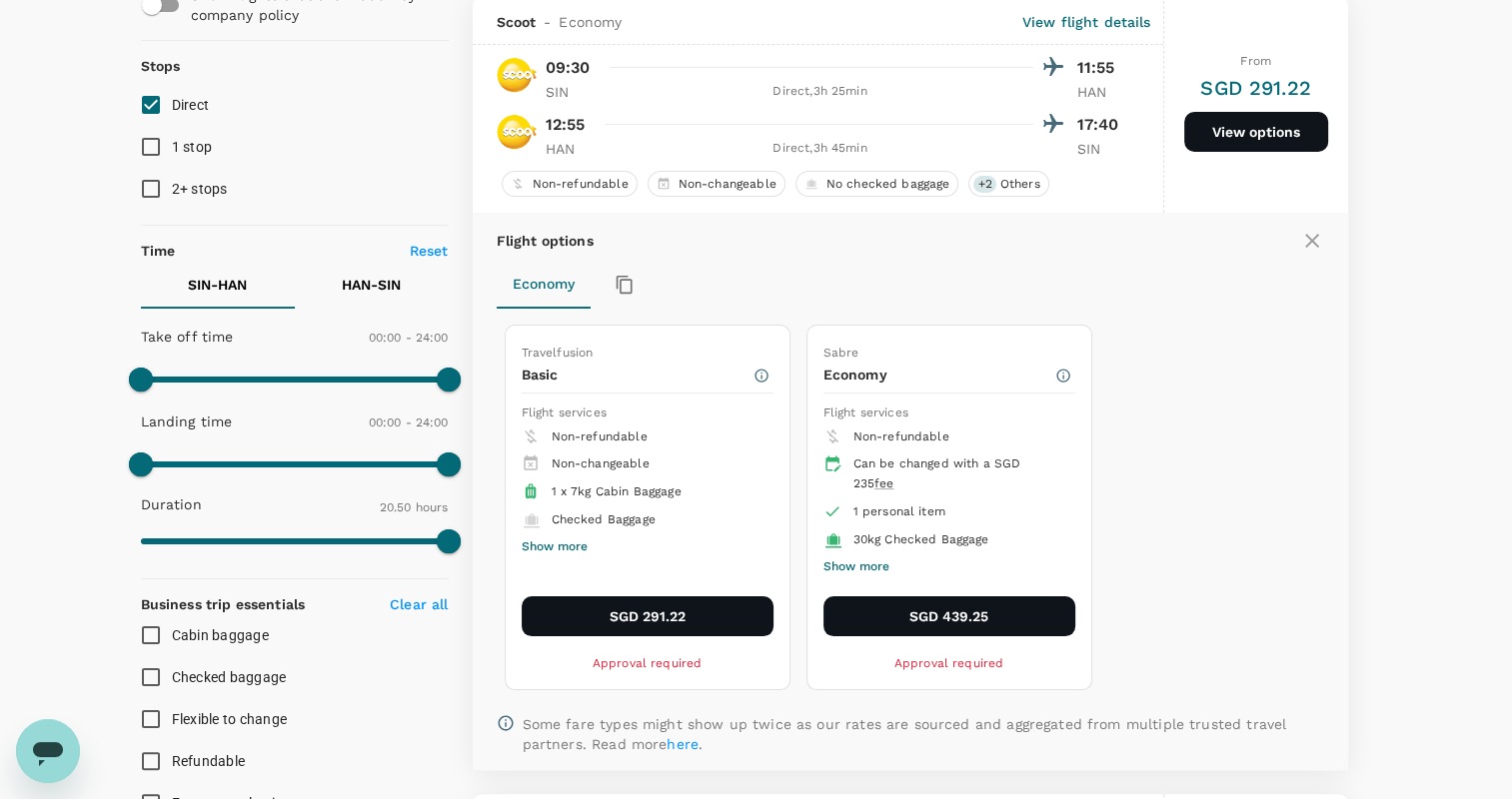 scroll, scrollTop: 211, scrollLeft: 0, axis: vertical 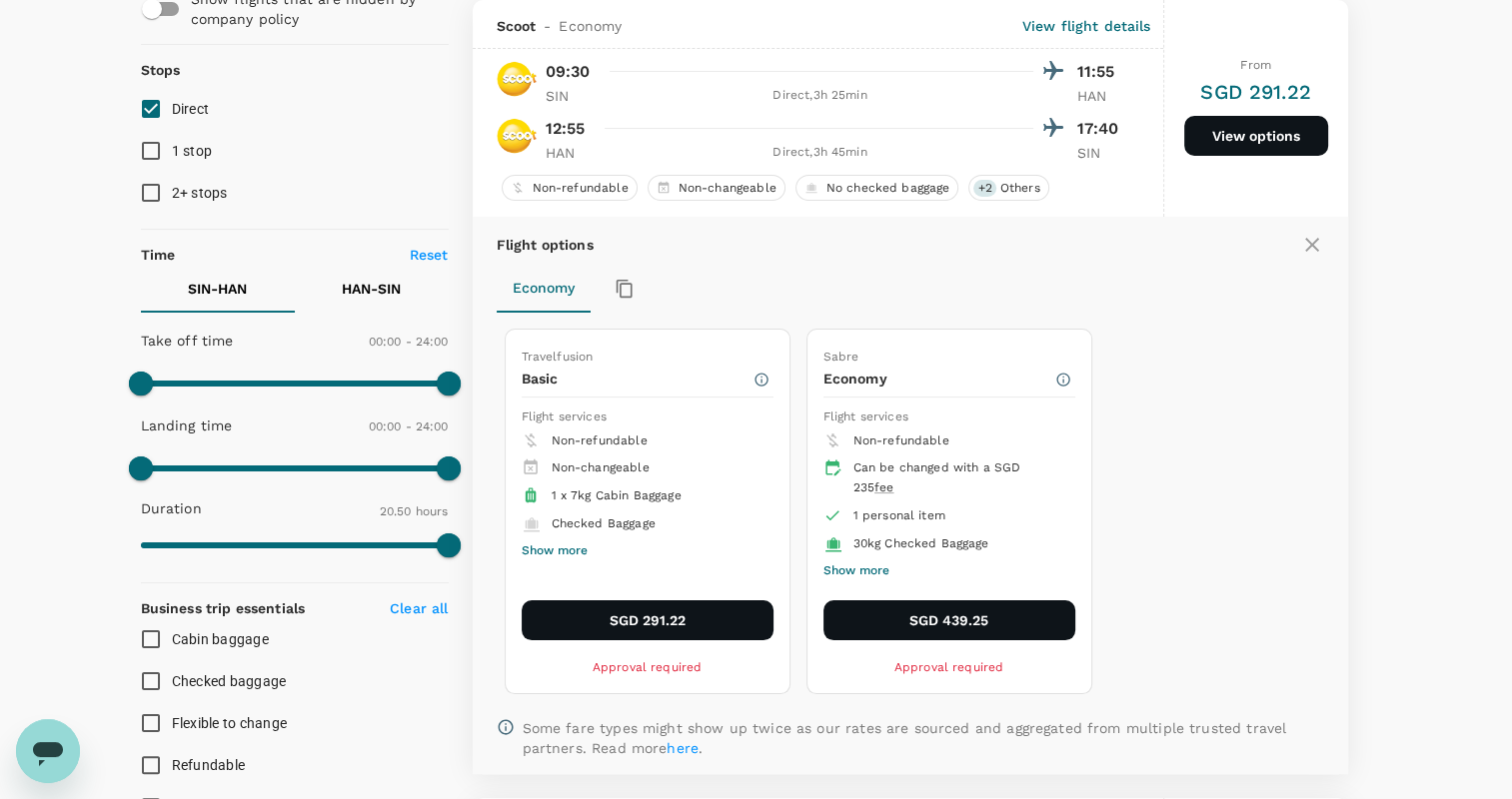 click 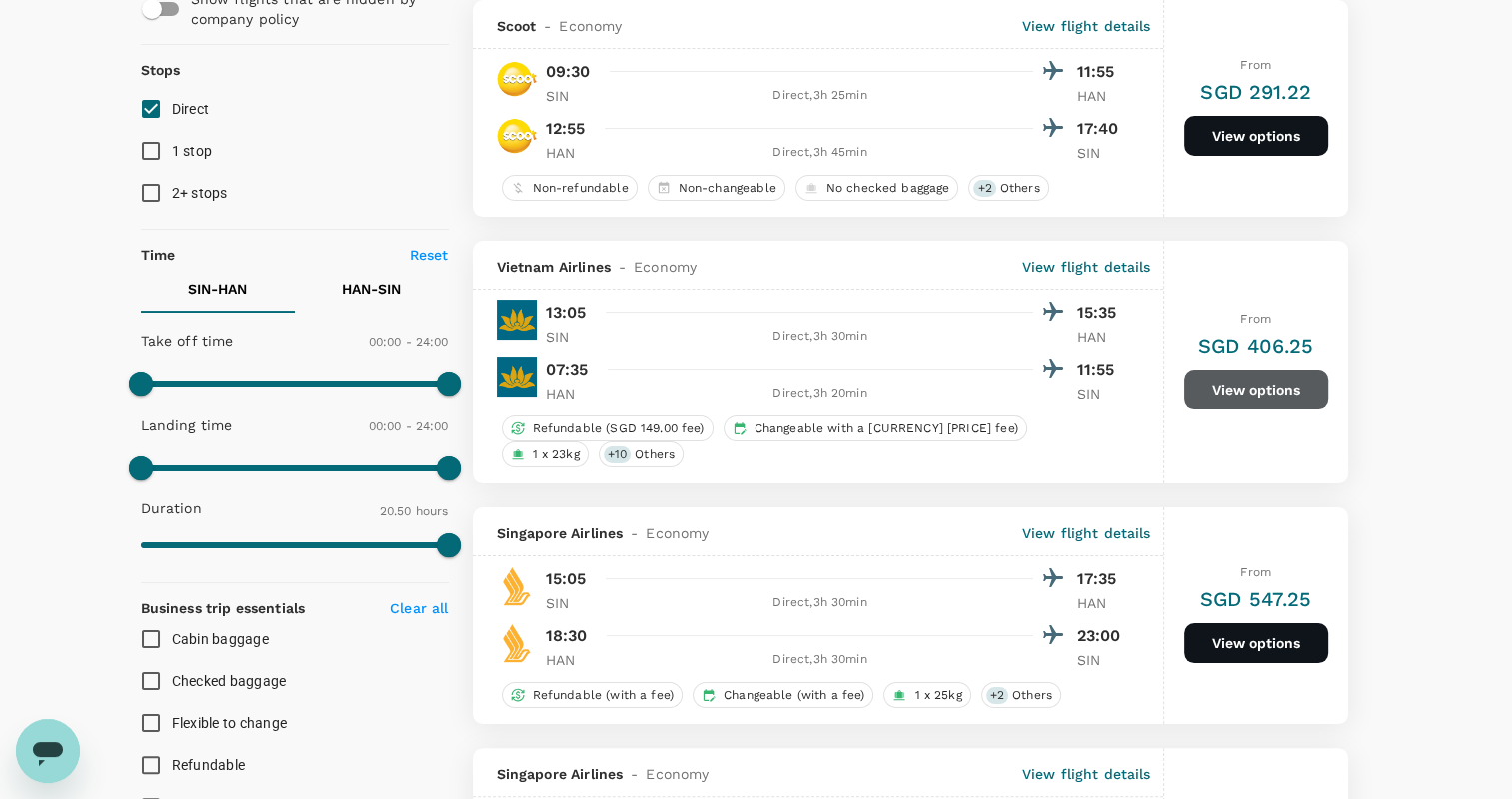 click on "View options" at bounding box center (1256, 390) 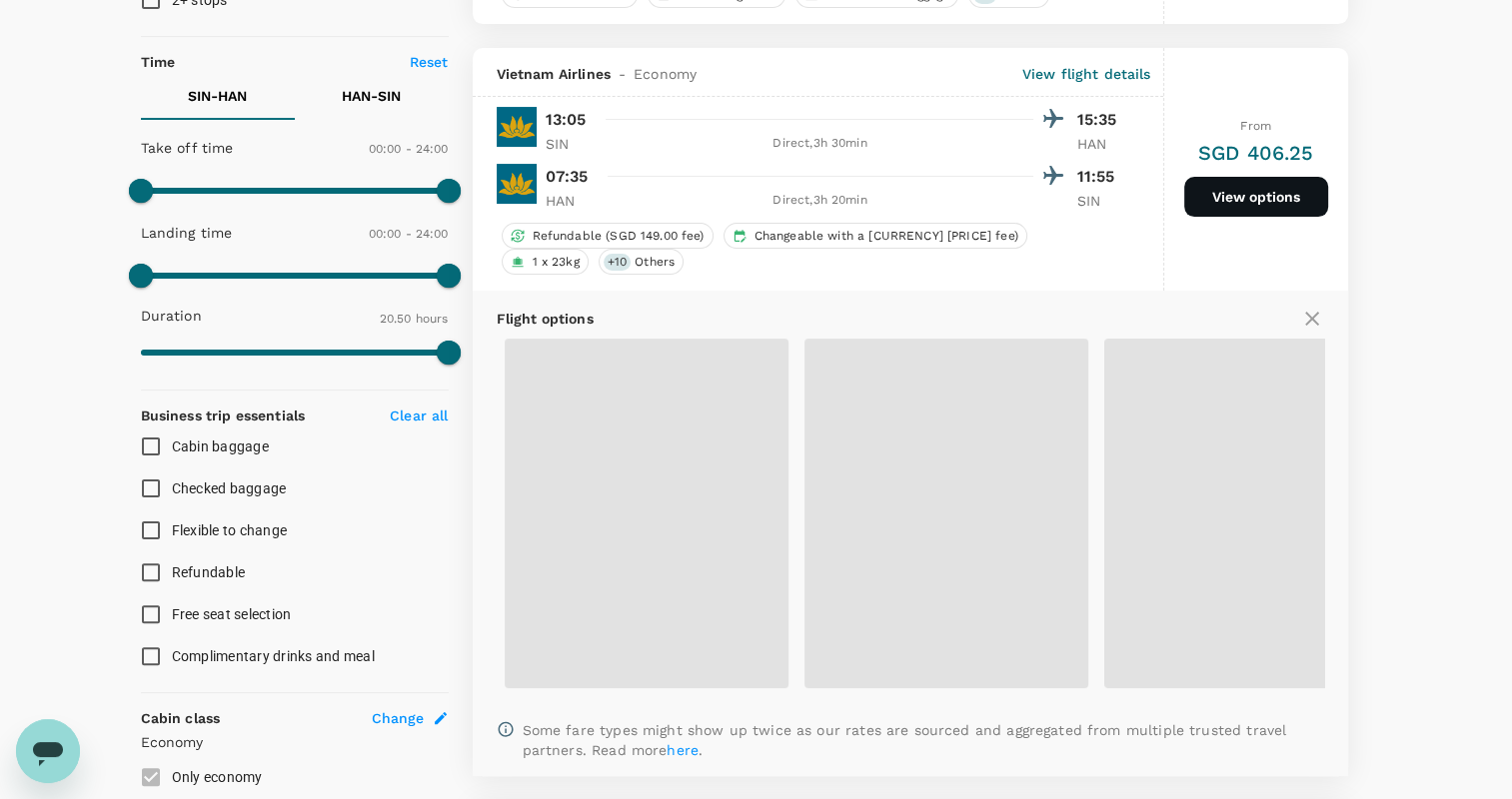 scroll, scrollTop: 451, scrollLeft: 0, axis: vertical 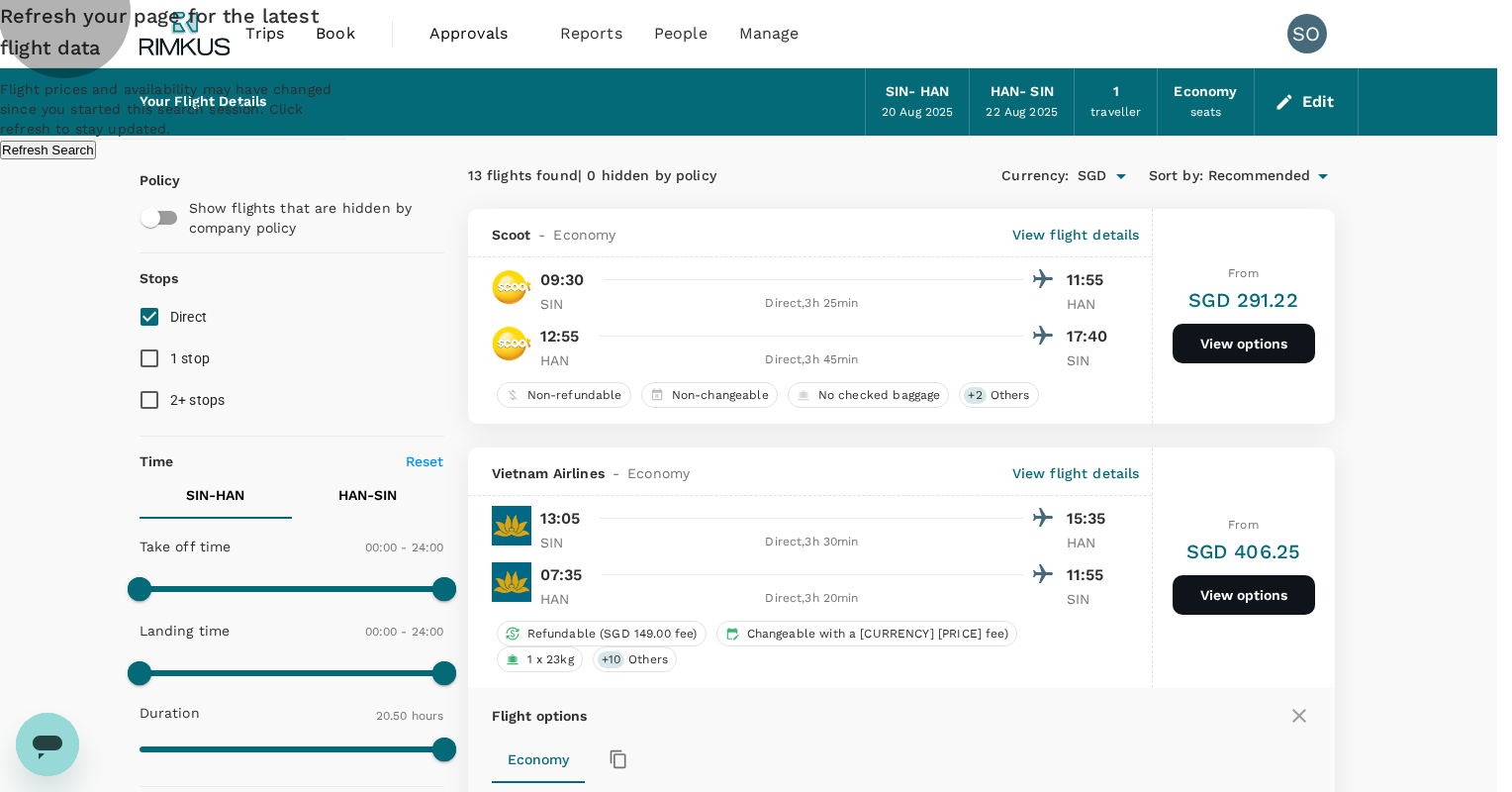 click on "Refresh Search" at bounding box center [47, 149] 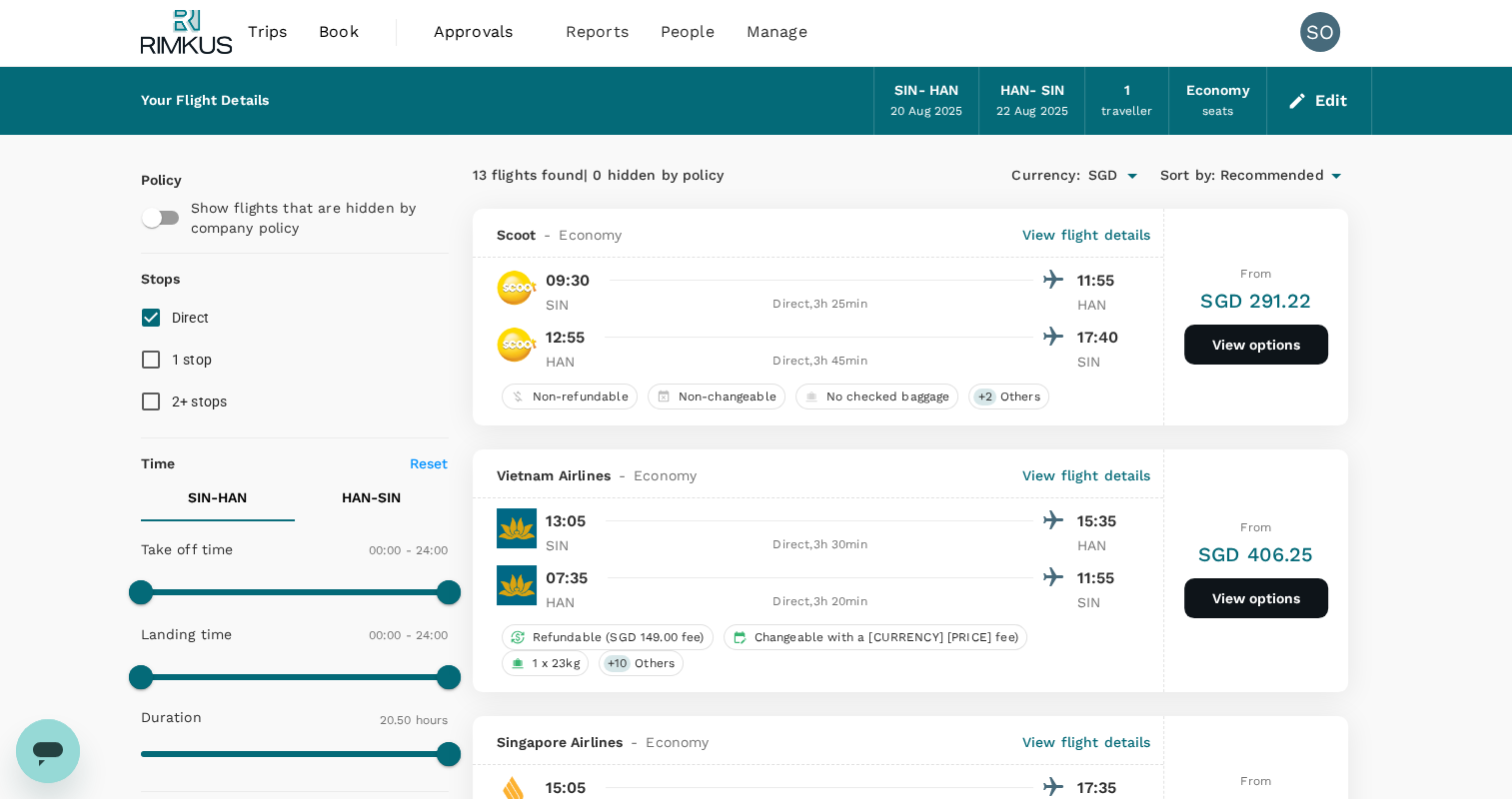 scroll, scrollTop: 0, scrollLeft: 0, axis: both 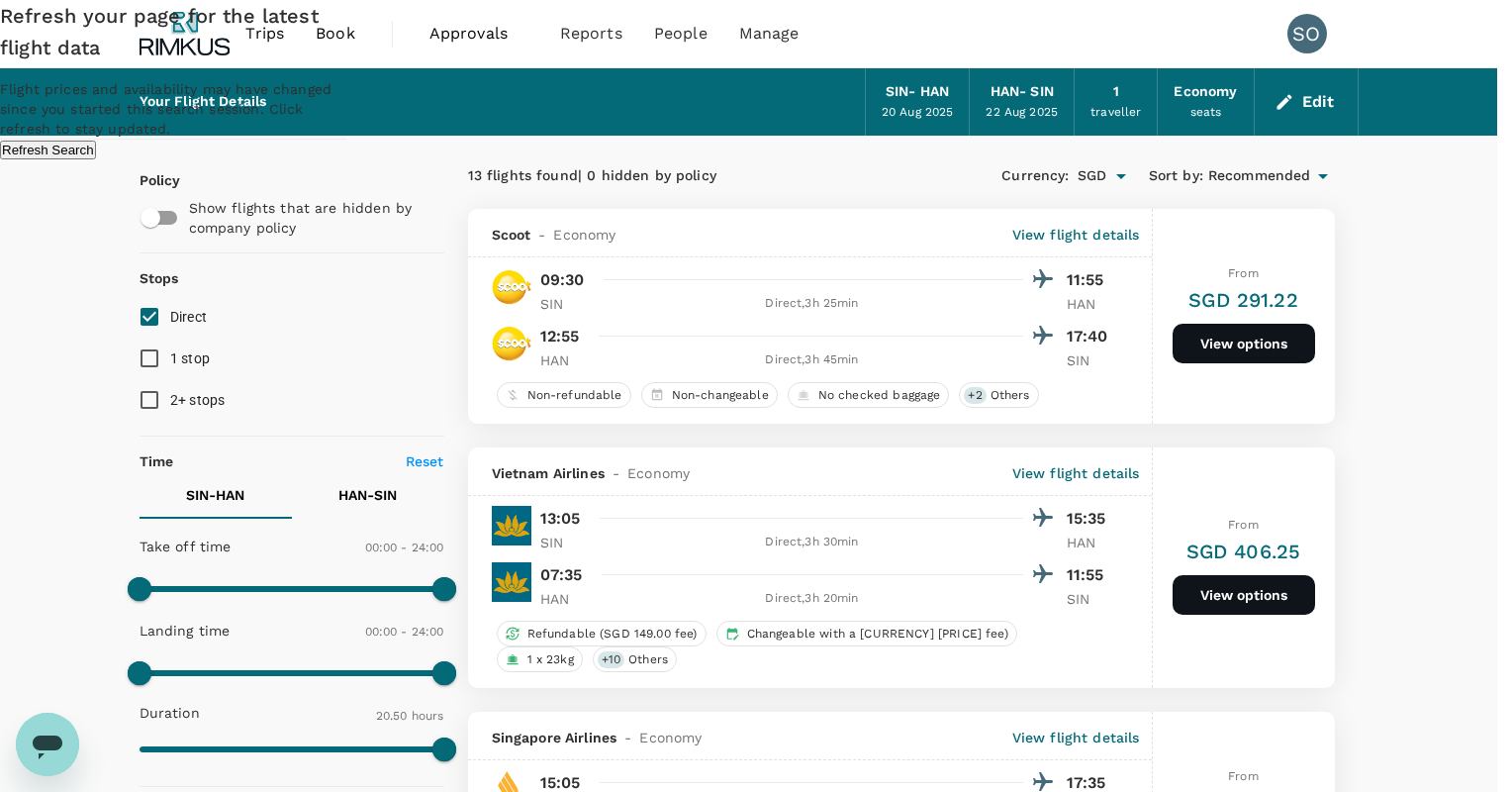 click on "Refresh your page for the latest flight data Flight prices and availability may have changed since you started this search session. Click refresh to stay updated. Refresh Search" at bounding box center (173, 79) 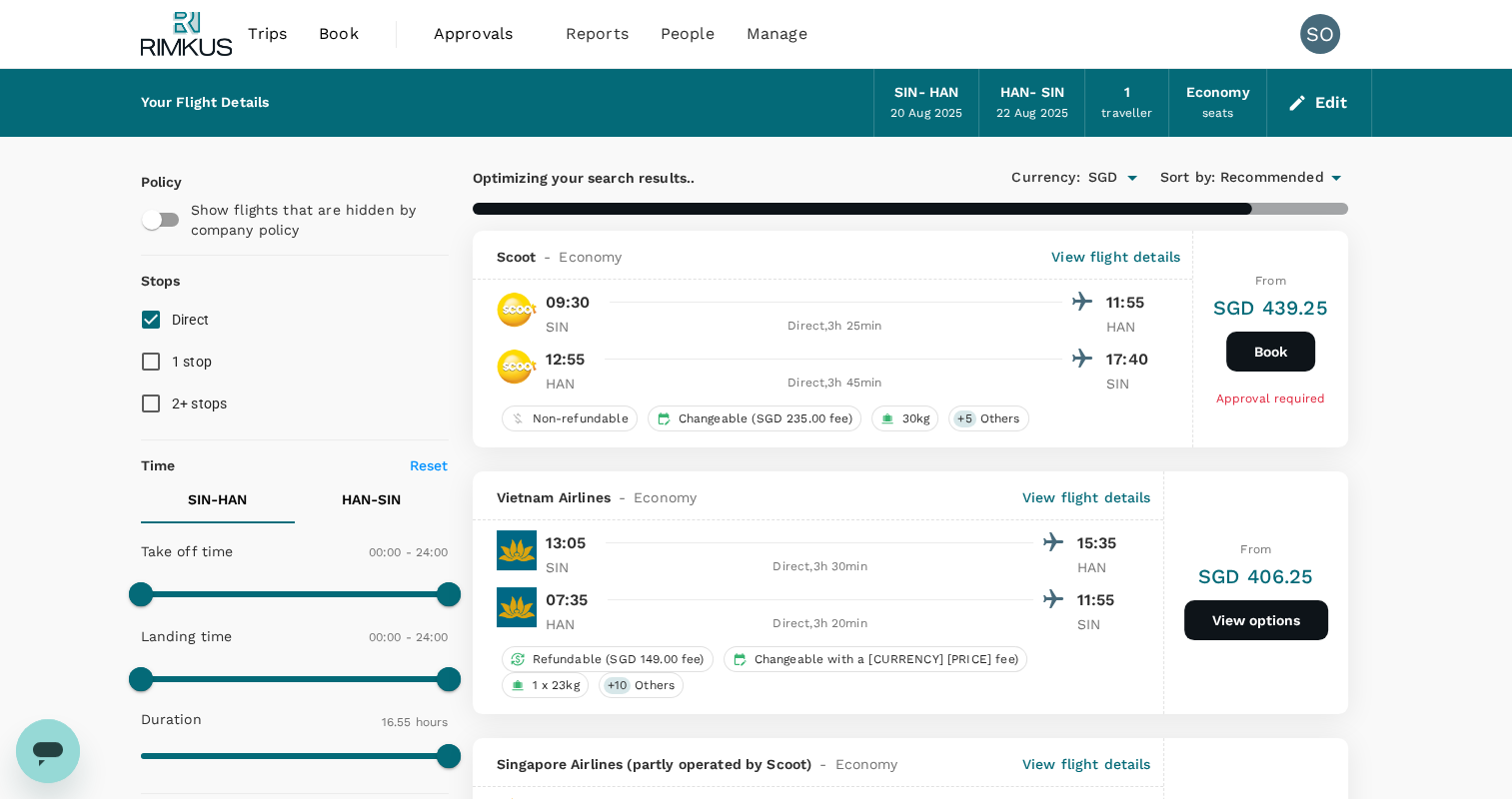 type on "1250" 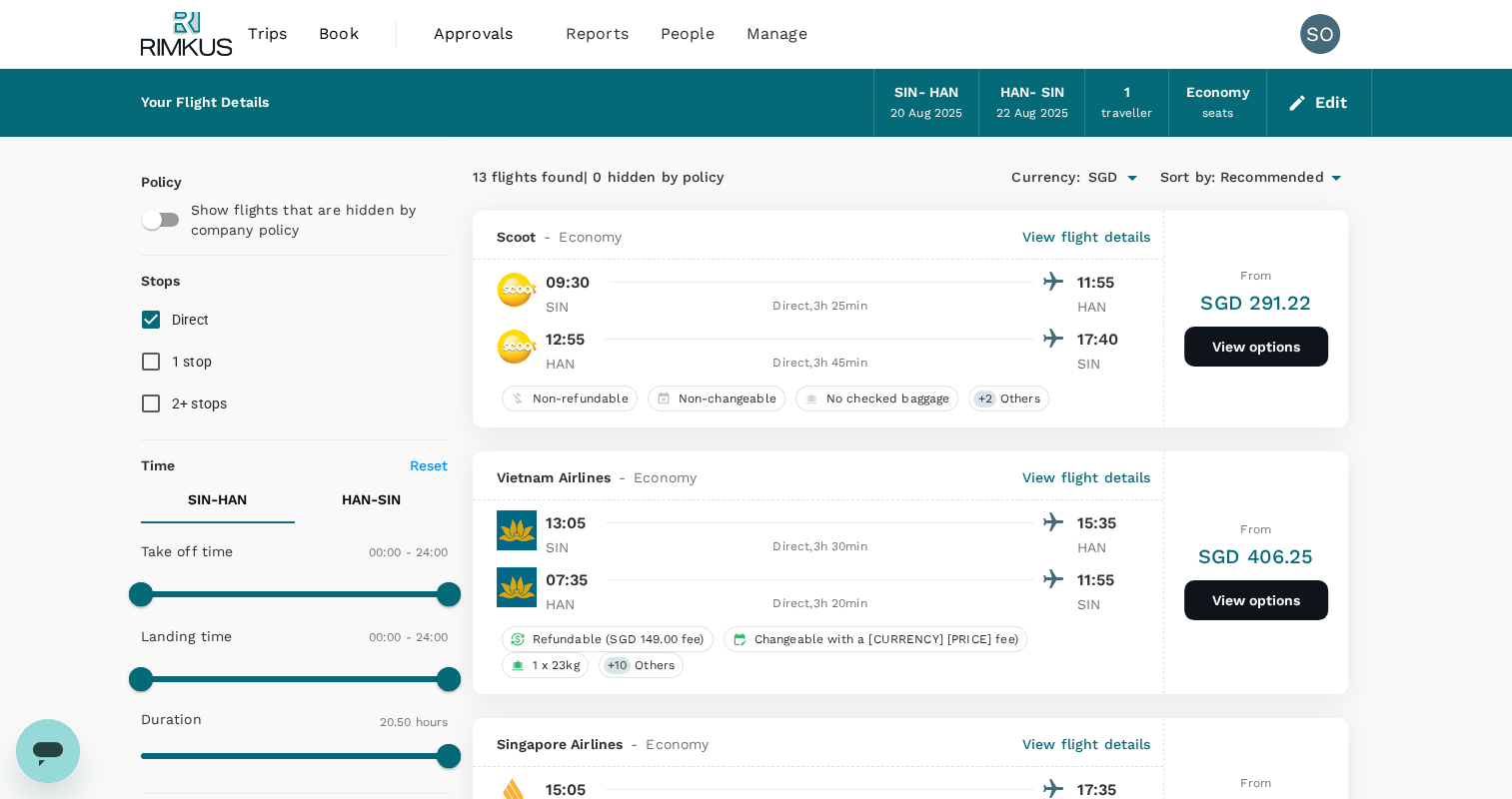 click at bounding box center (187, 34) 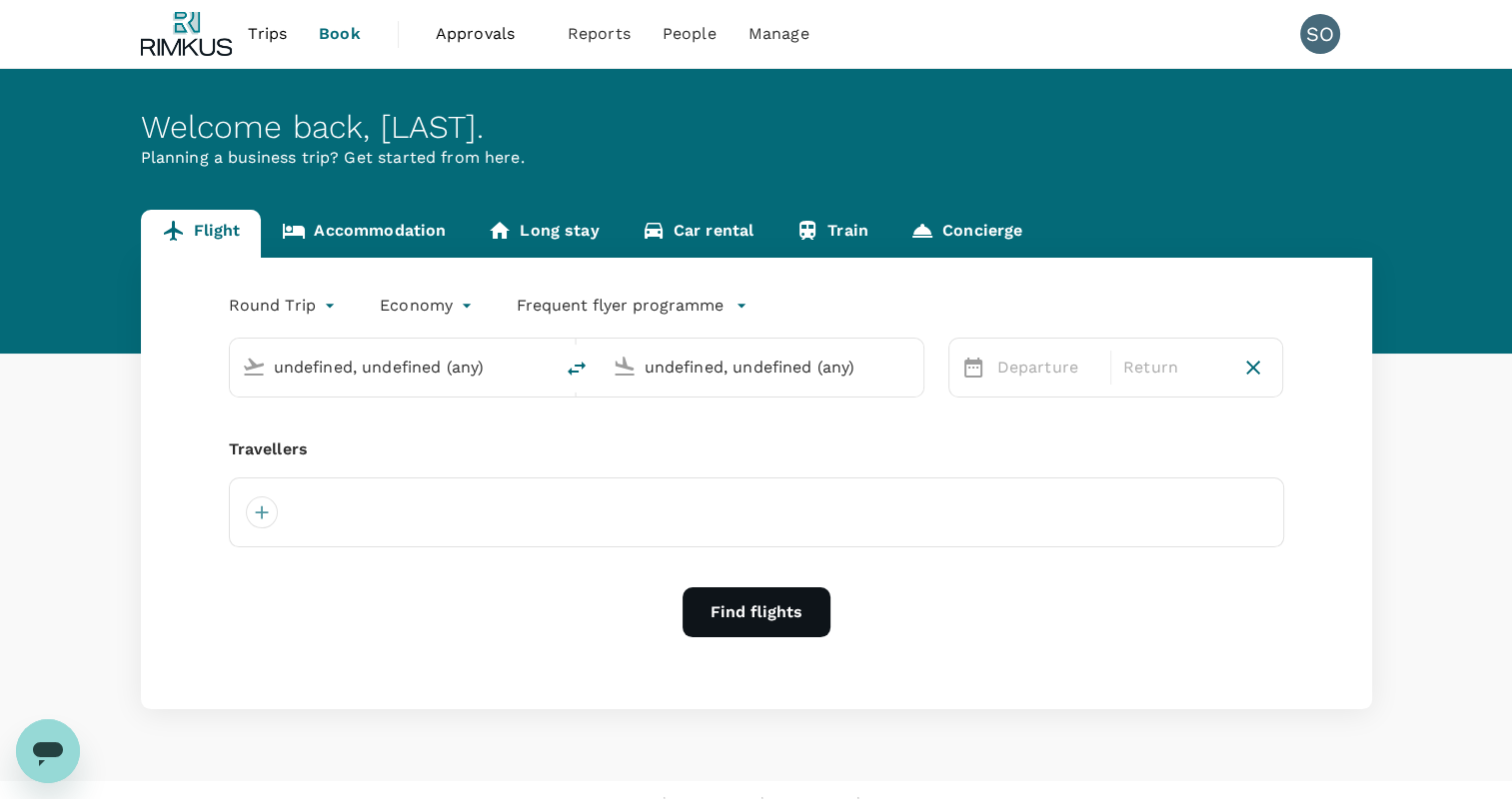 type 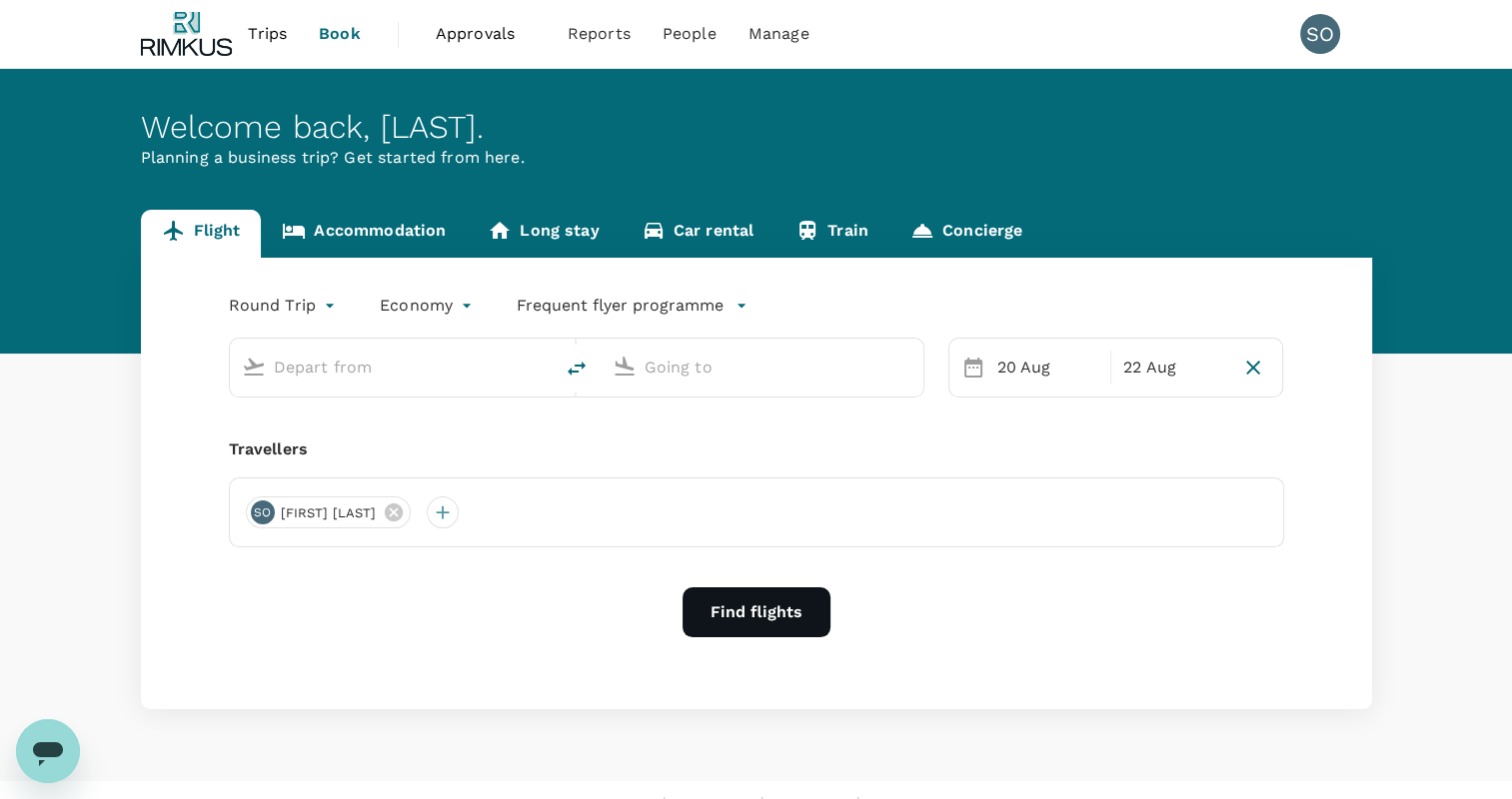 type on "Singapore Changi (SIN)" 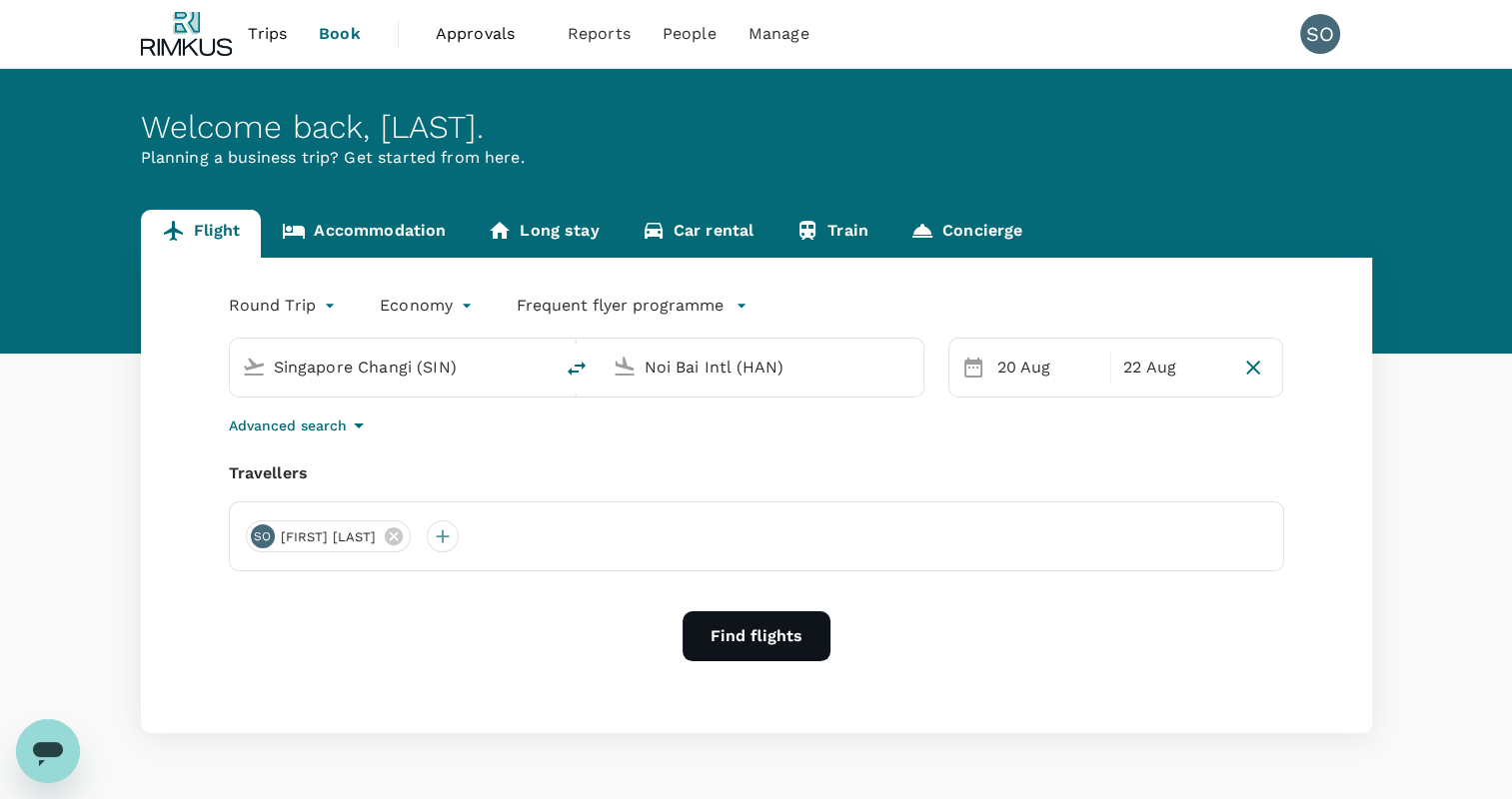 type 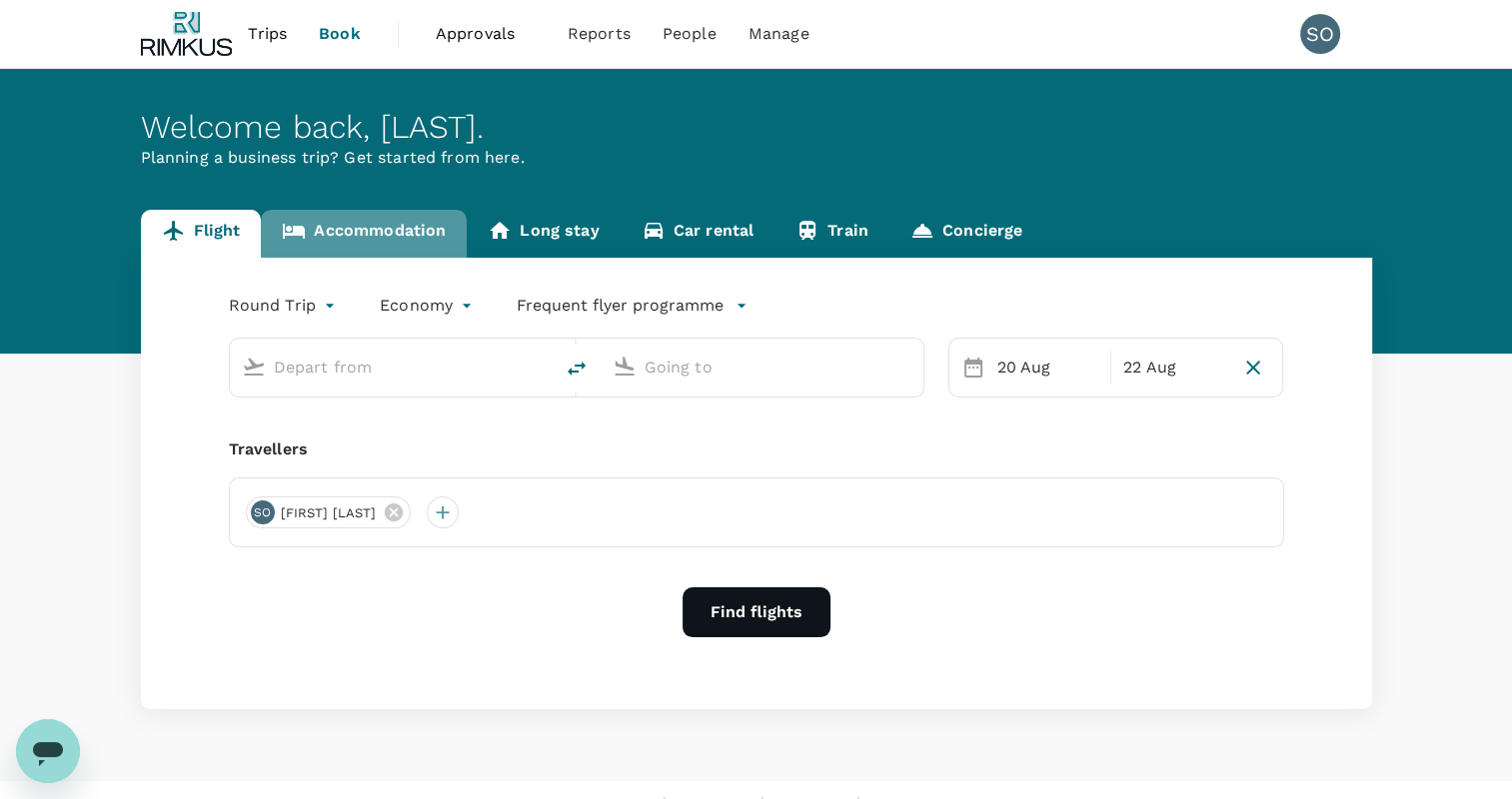 click on "Accommodation" at bounding box center (364, 234) 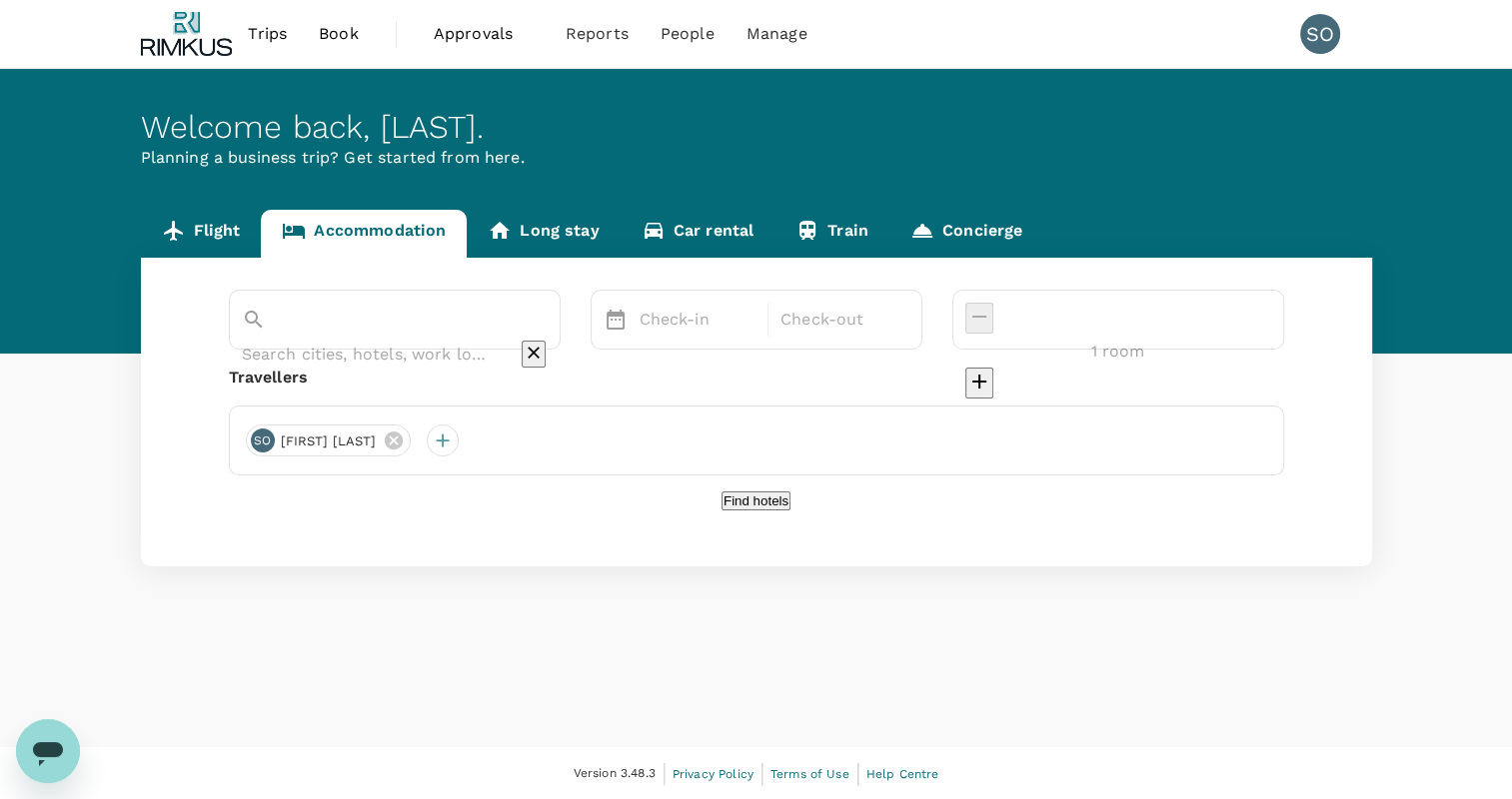 click at bounding box center (367, 354) 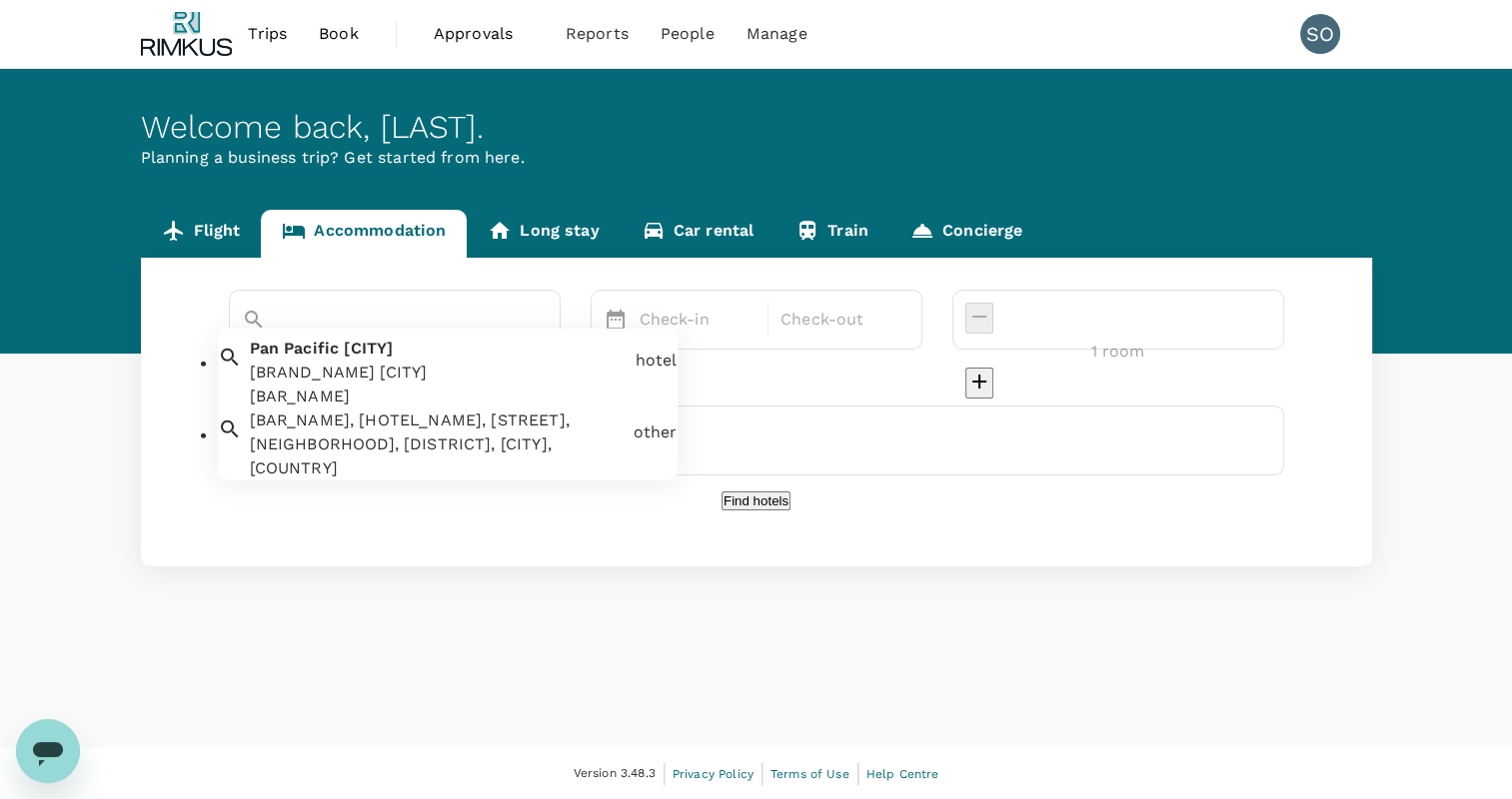 click on "[BRAND] [BRAND]" at bounding box center [439, 373] 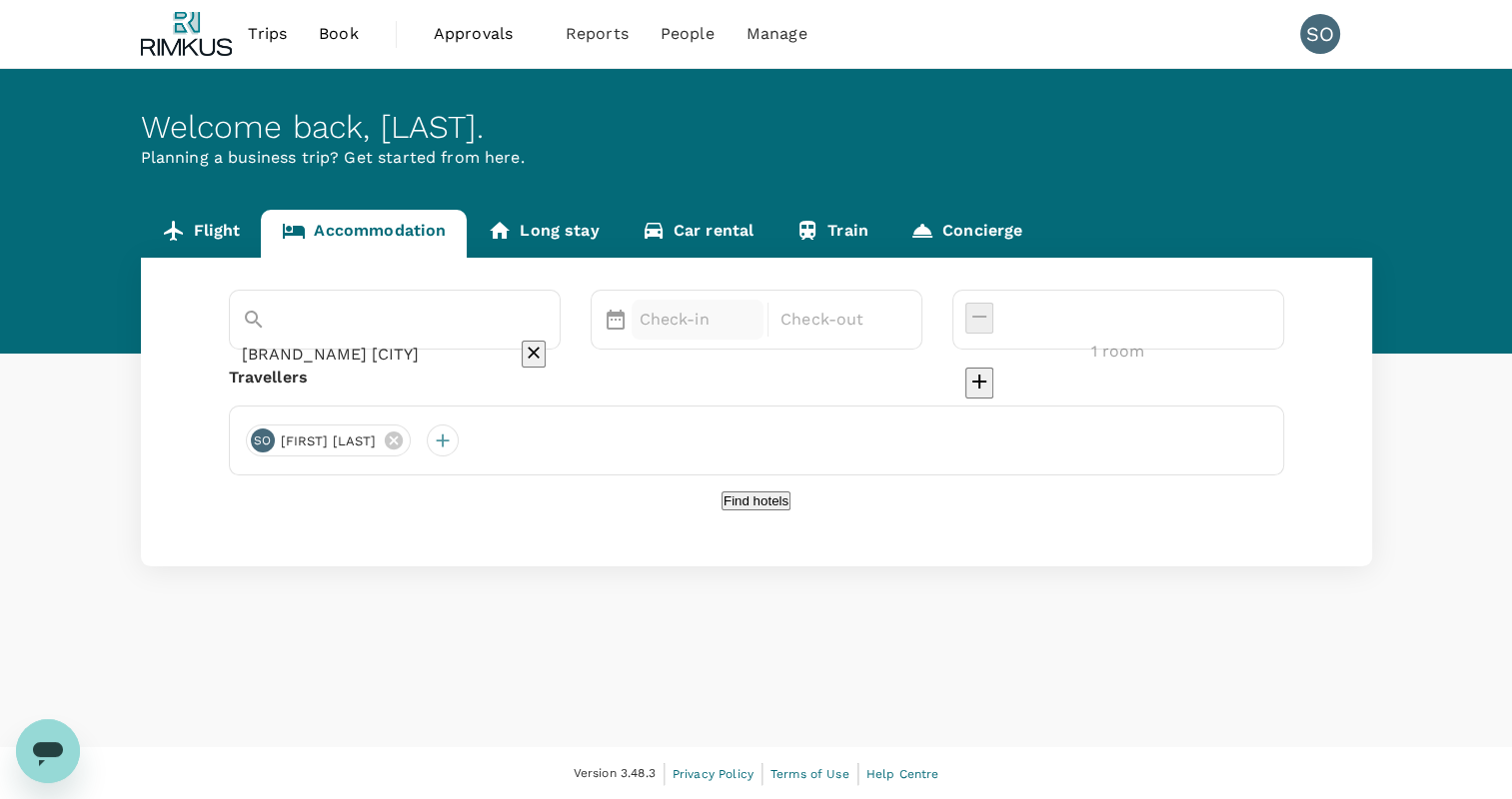 type on "[BRAND] [BRAND]" 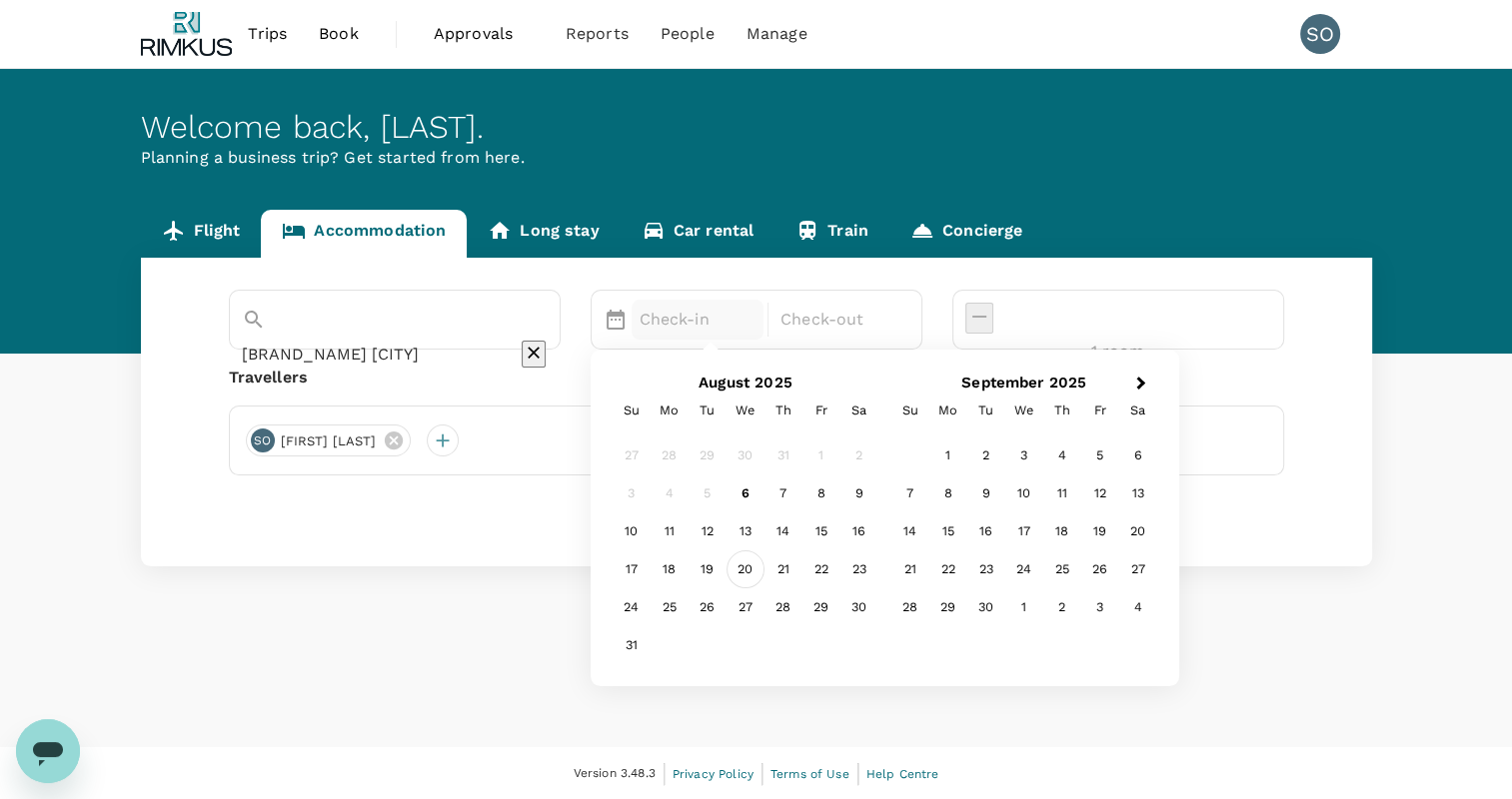 click on "20" at bounding box center (746, 569) 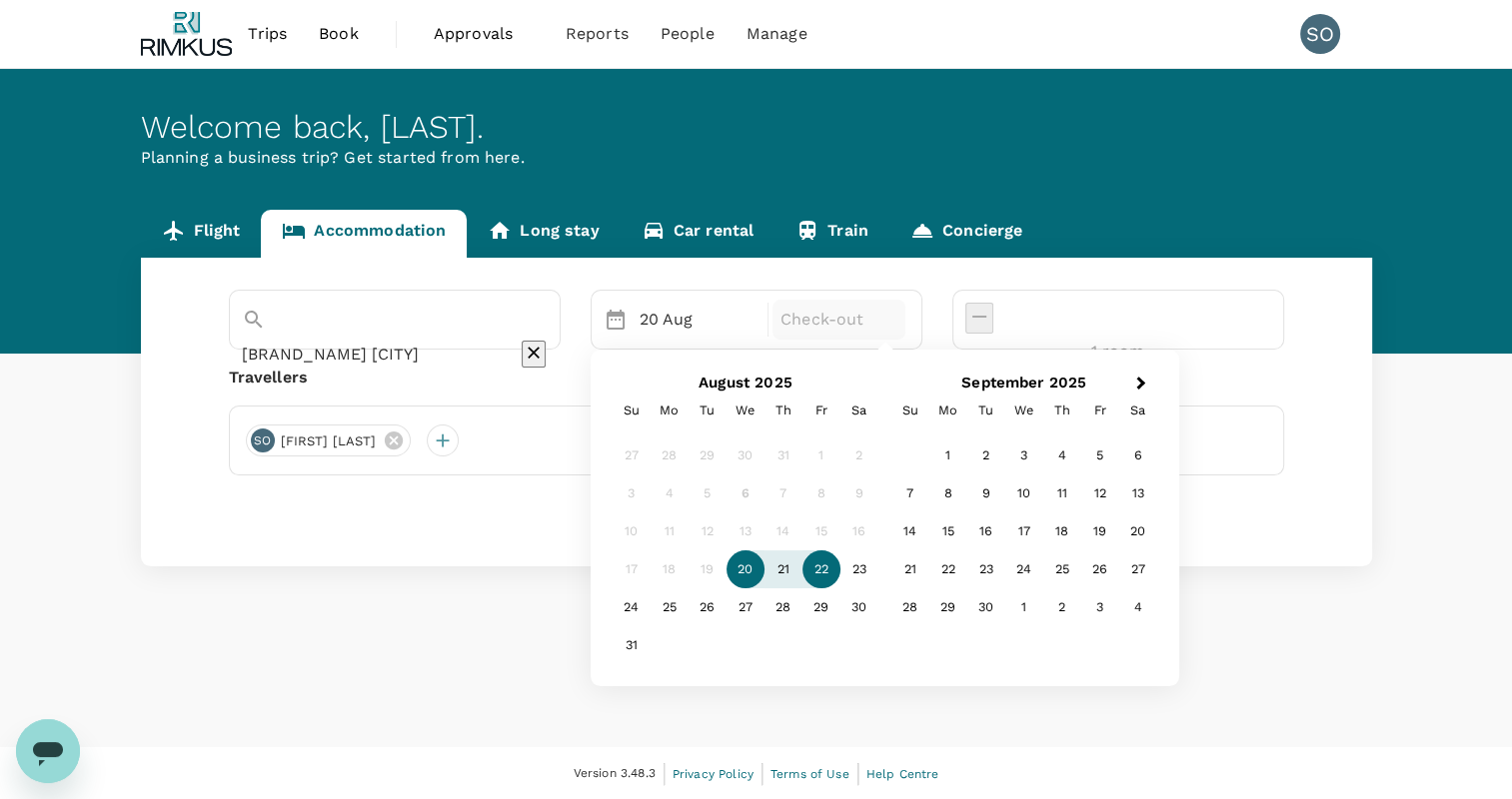 click on "22" at bounding box center [821, 569] 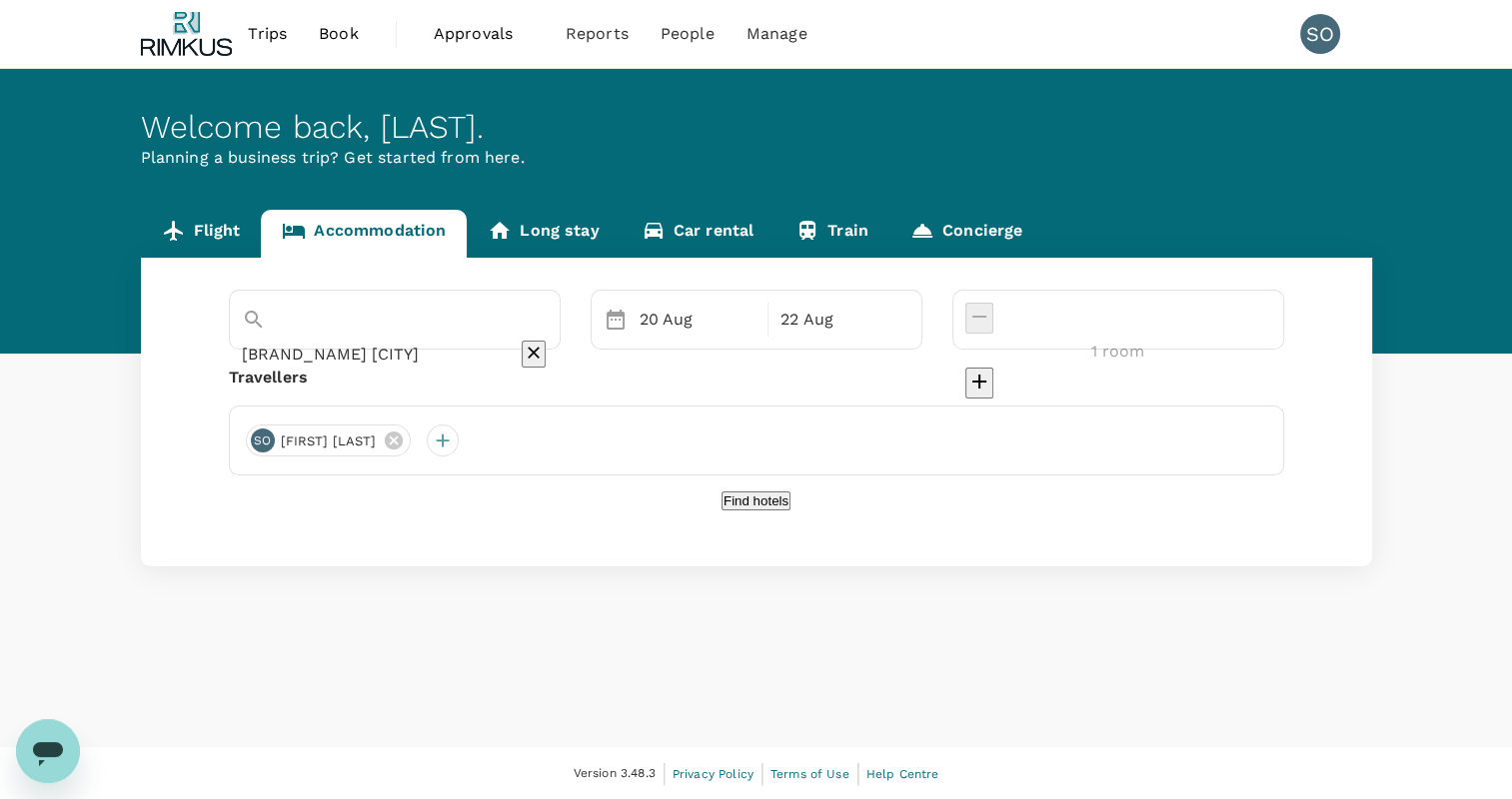 click on "Find hotels" at bounding box center [756, 500] 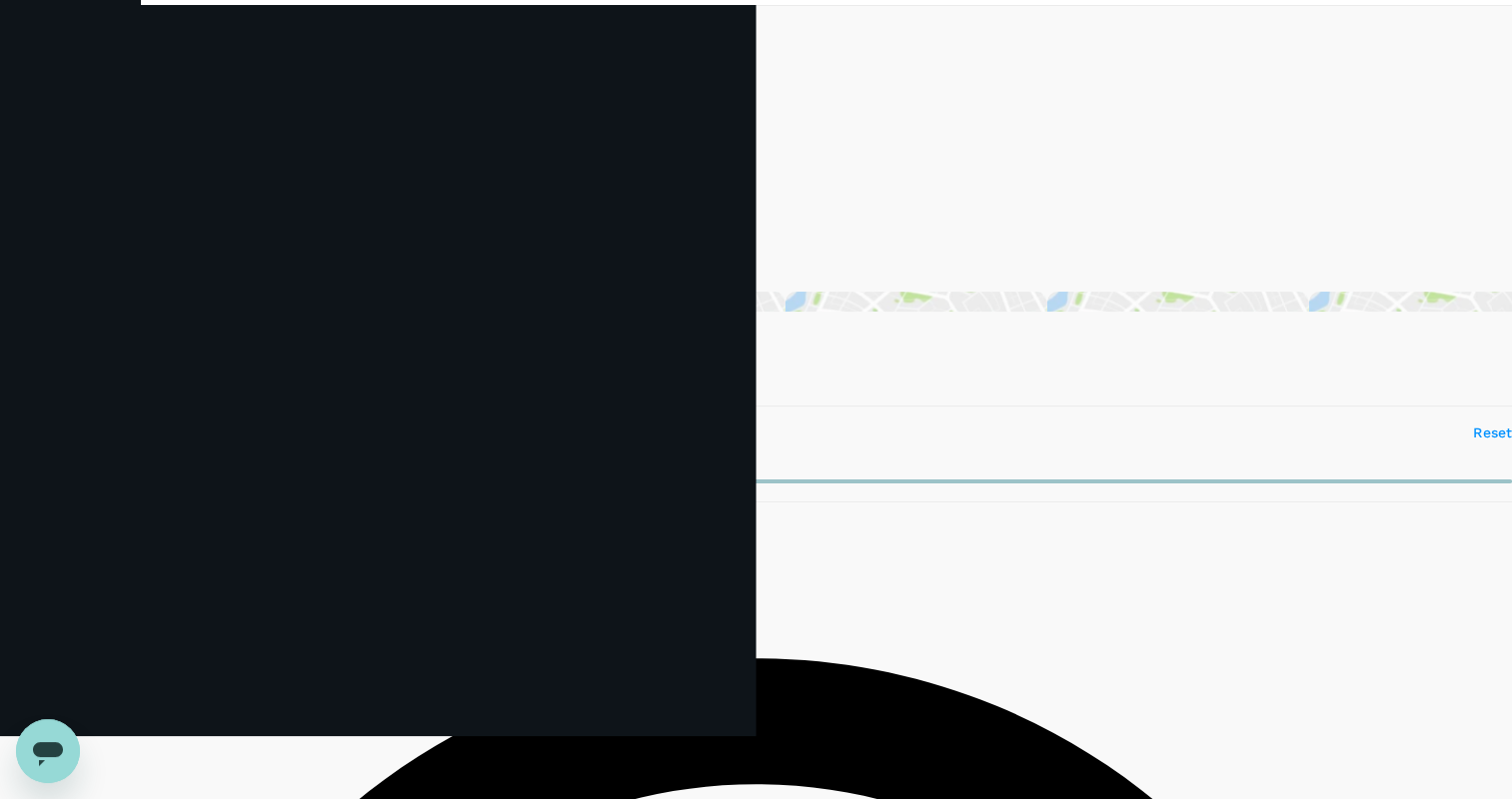 scroll, scrollTop: 64, scrollLeft: 0, axis: vertical 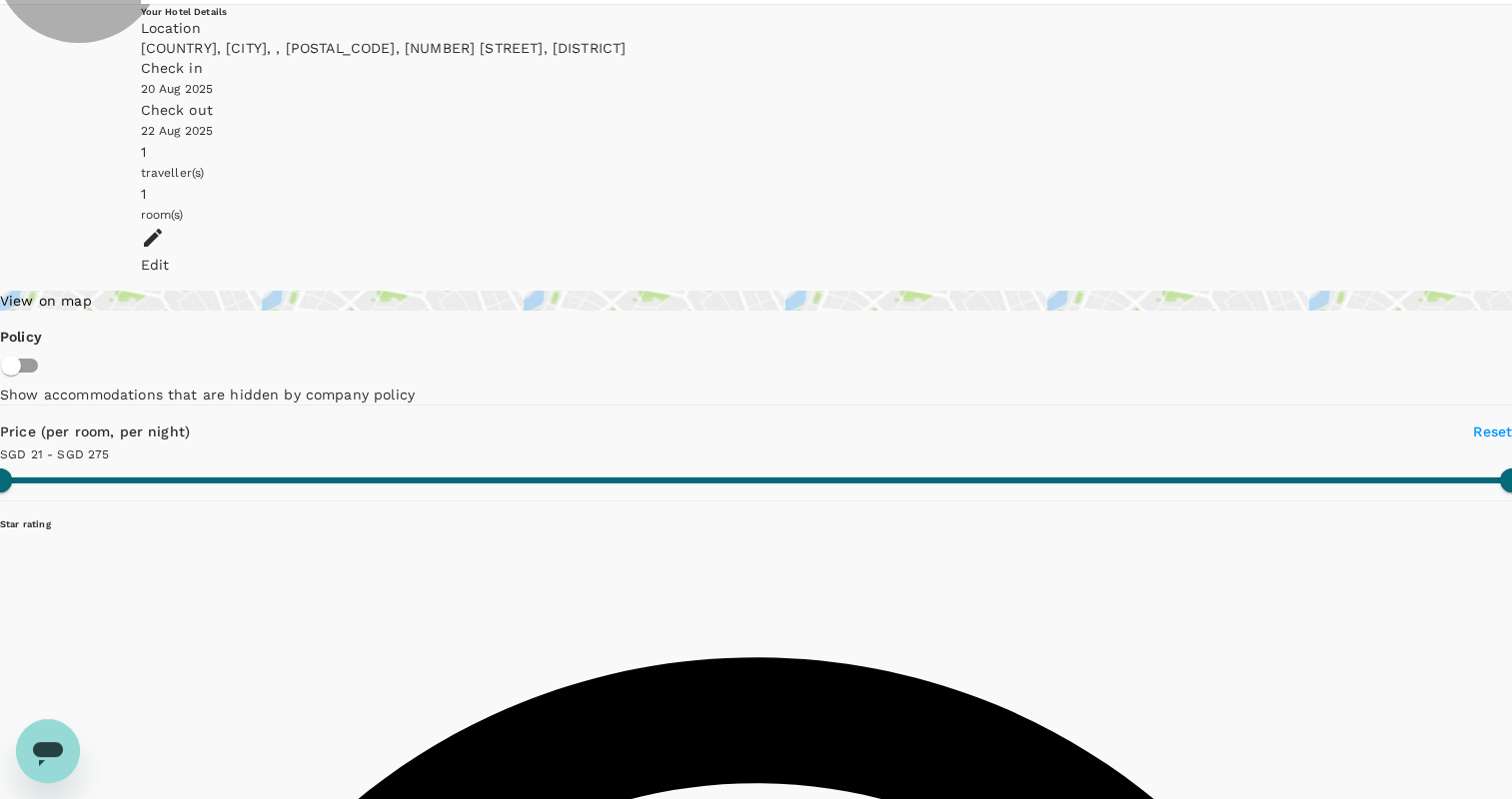 click on "View rooms" at bounding box center [36, 9559] 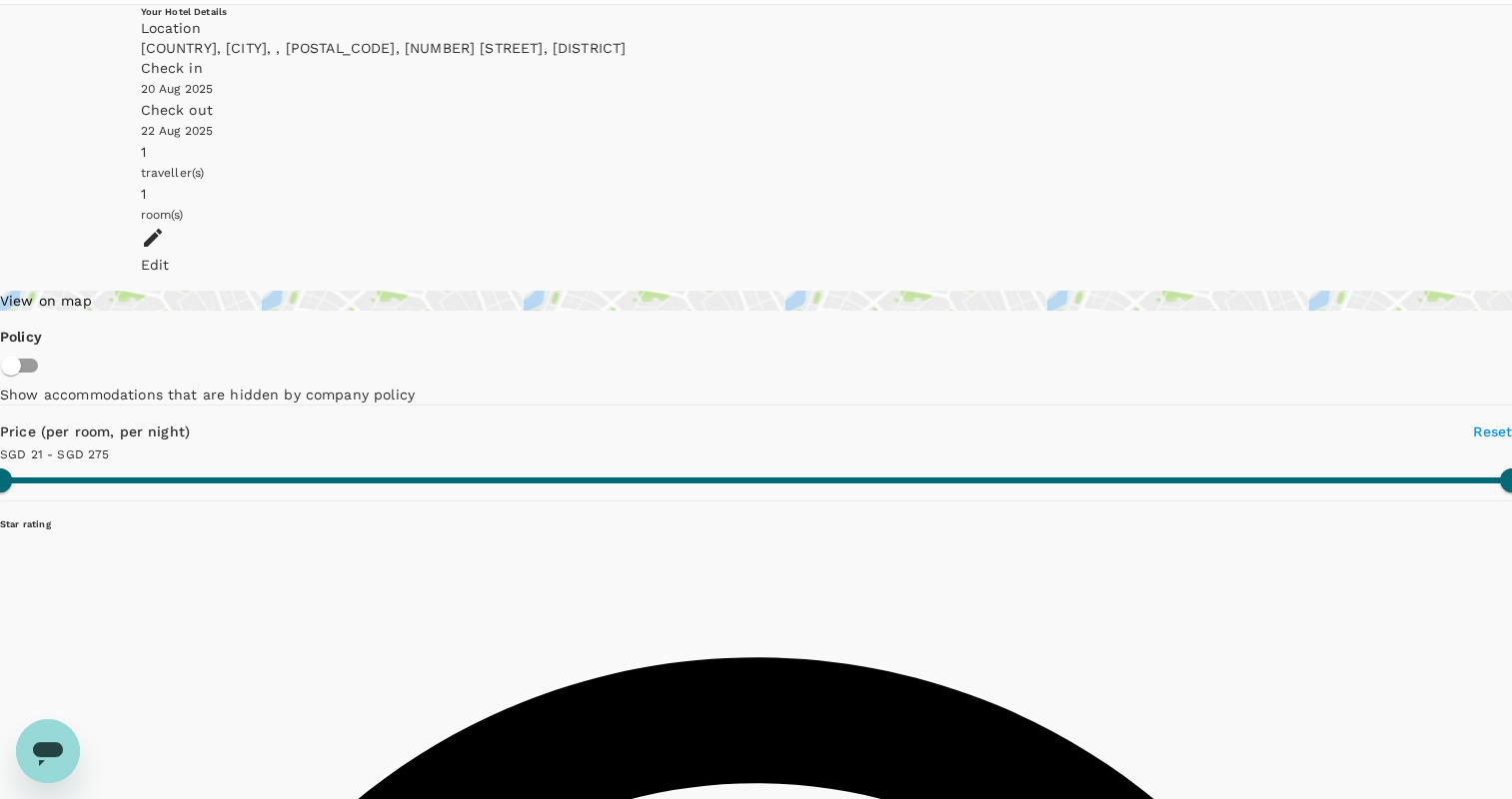 type on "274.01" 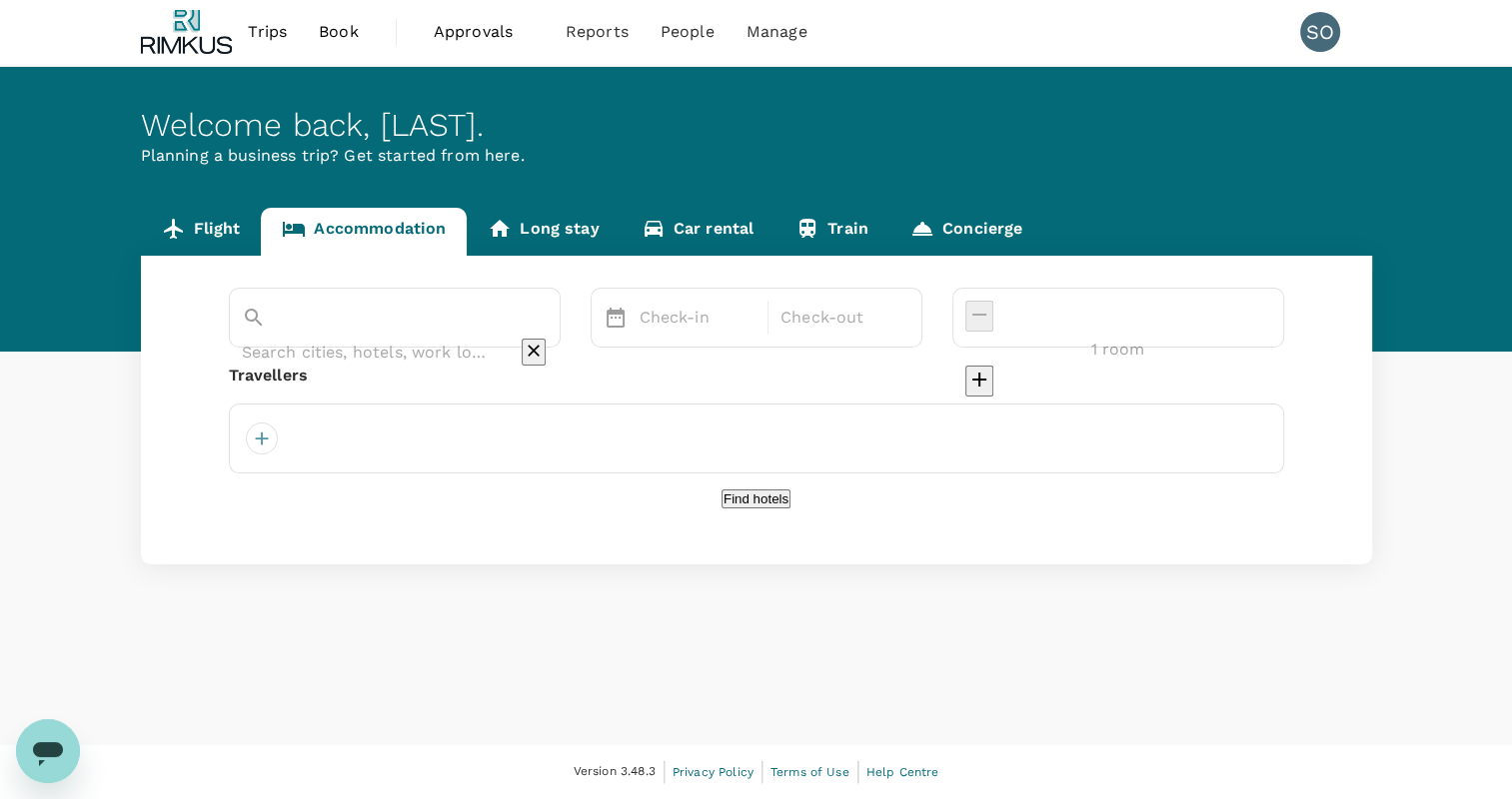 type on "[BRAND] [BRAND]" 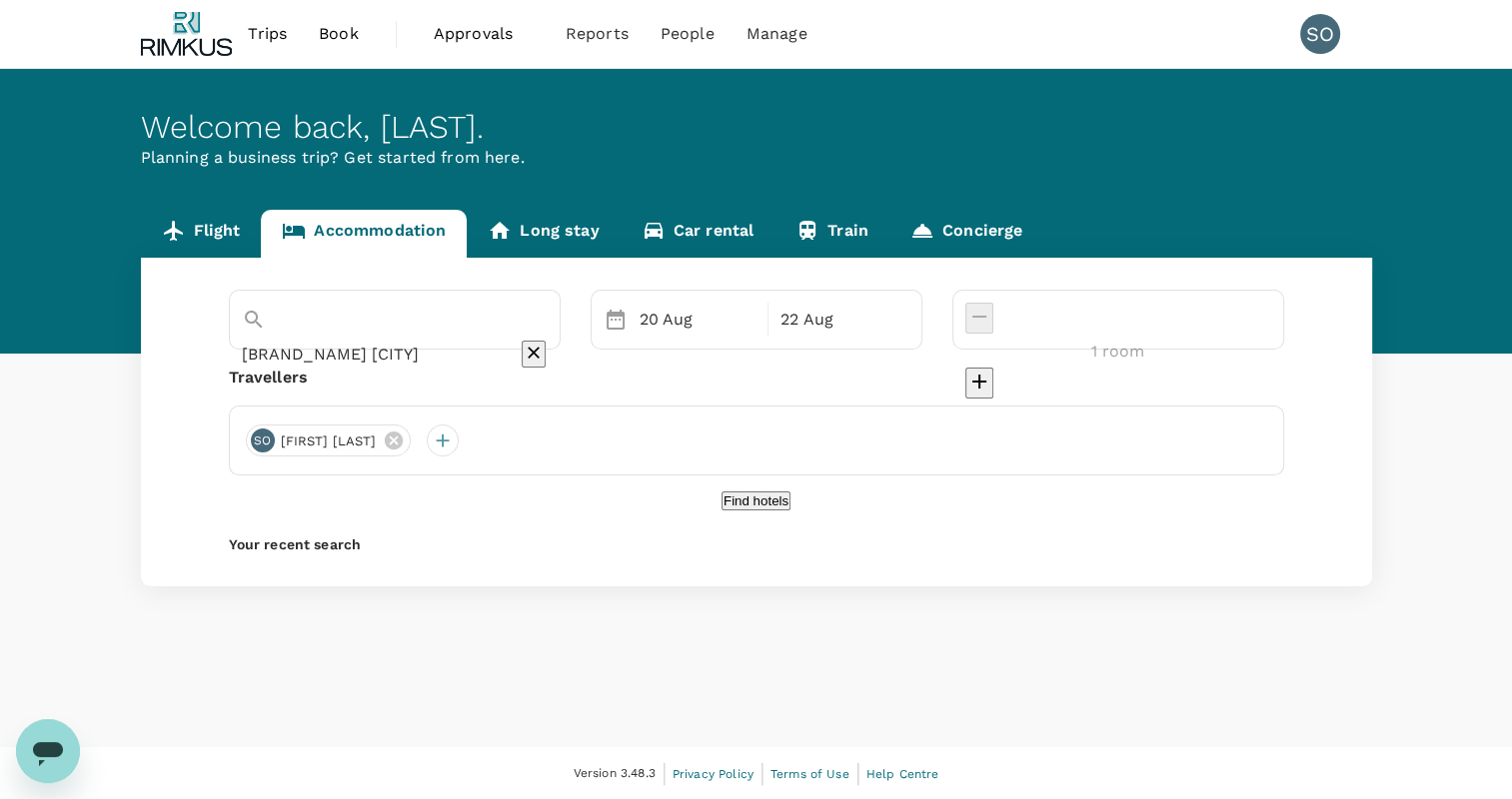 scroll, scrollTop: 0, scrollLeft: 0, axis: both 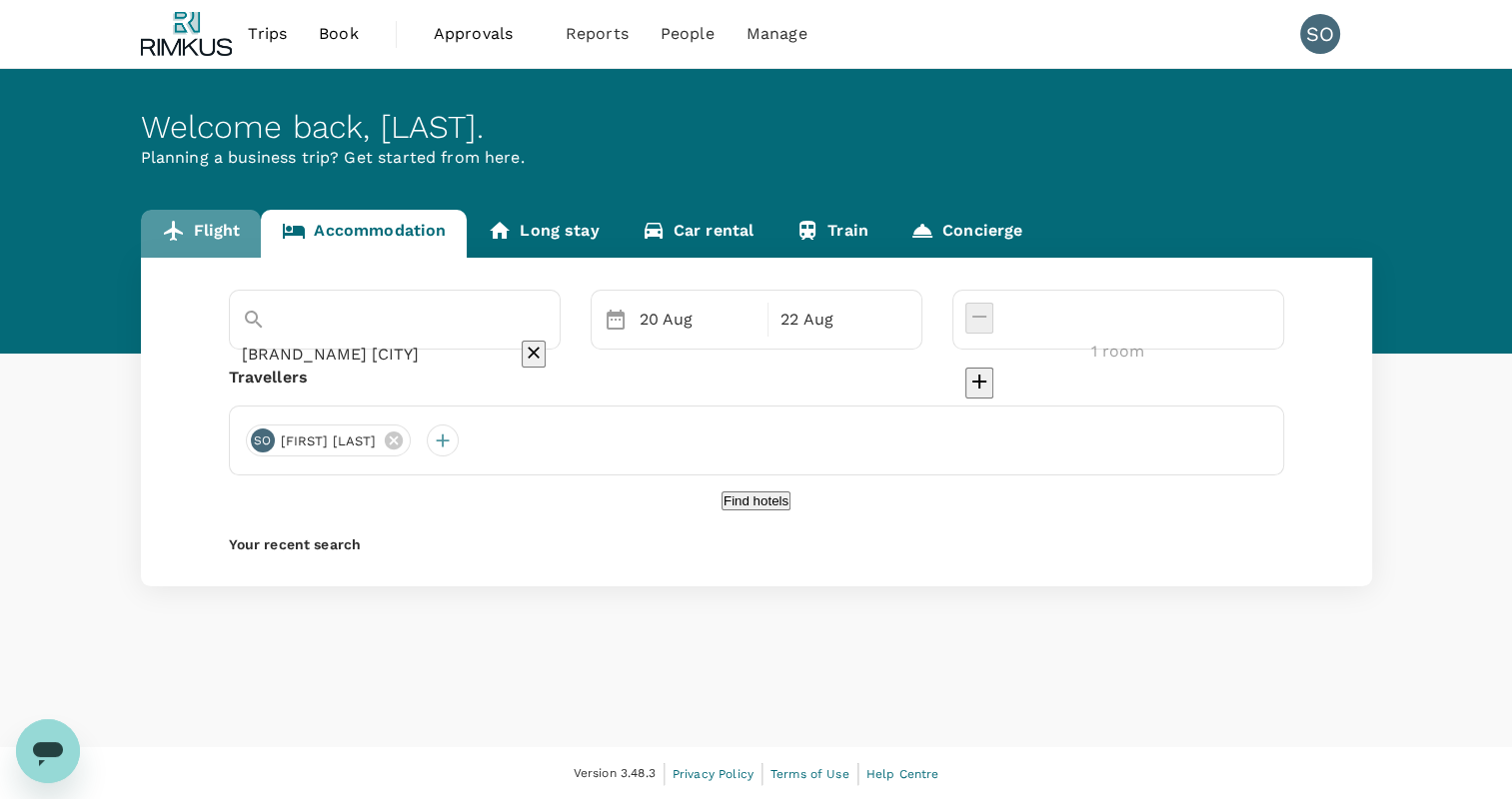 click on "Flight" at bounding box center (201, 234) 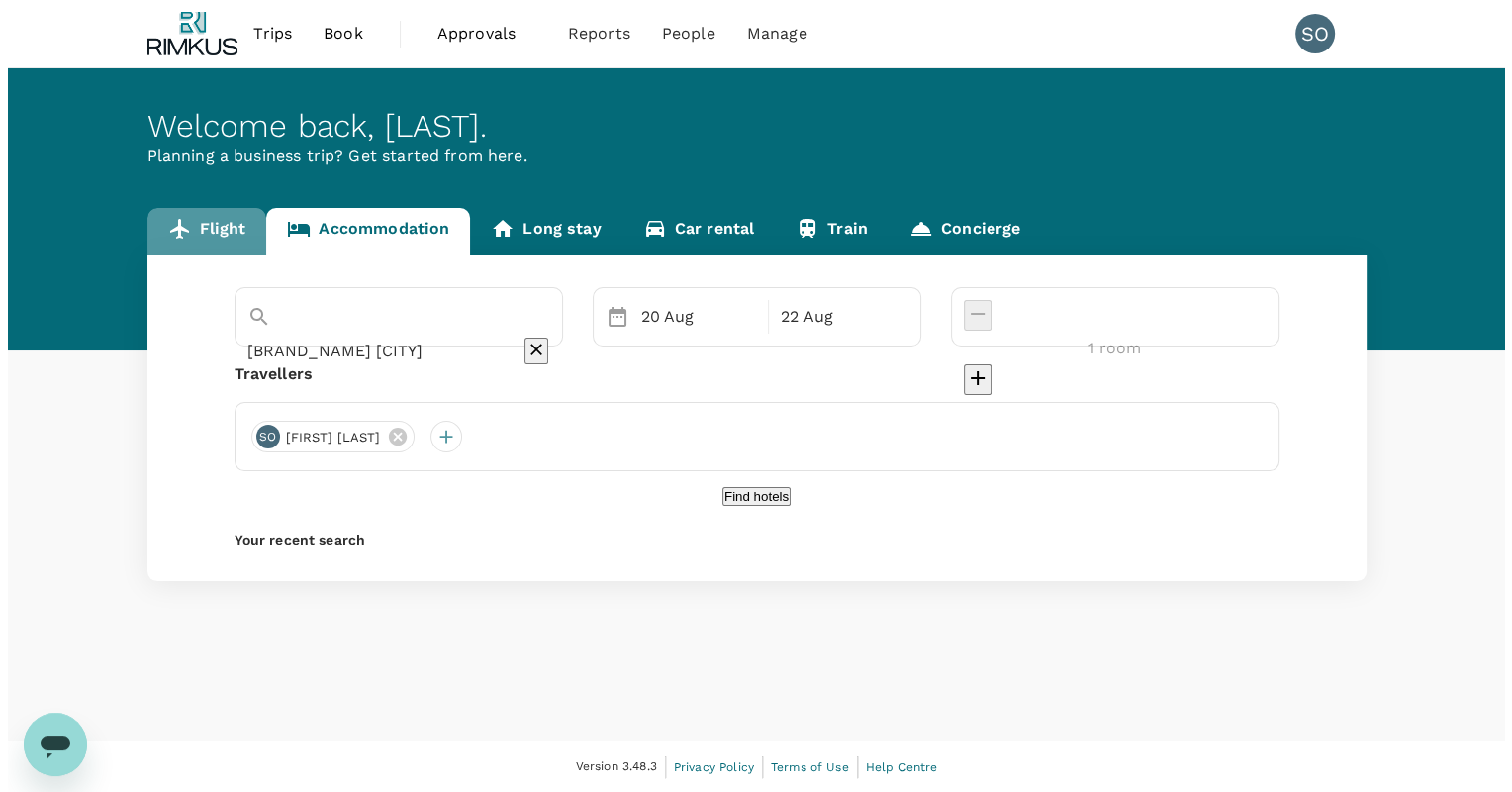 scroll, scrollTop: 0, scrollLeft: 0, axis: both 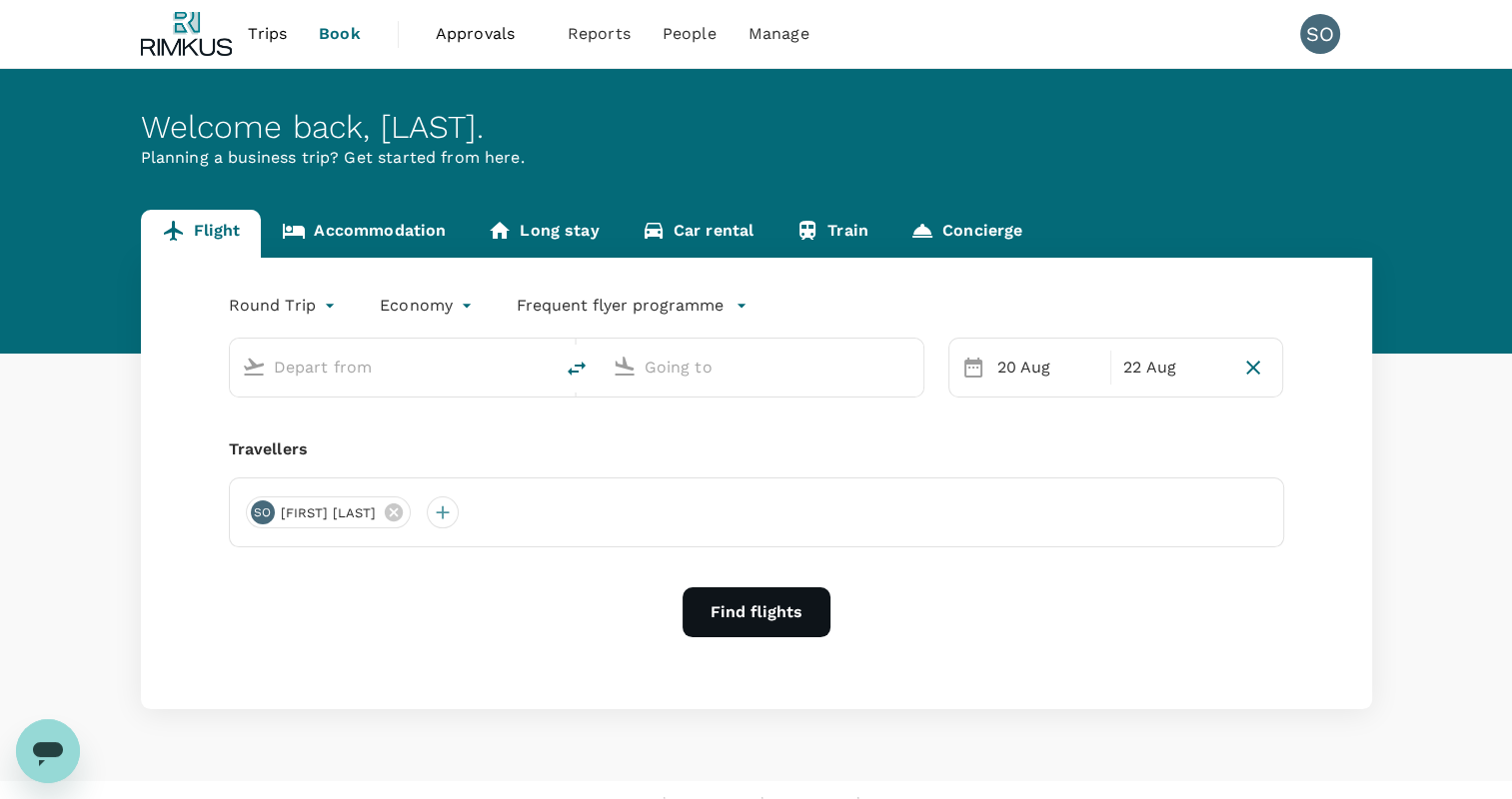 type on "Singapore Changi (SIN)" 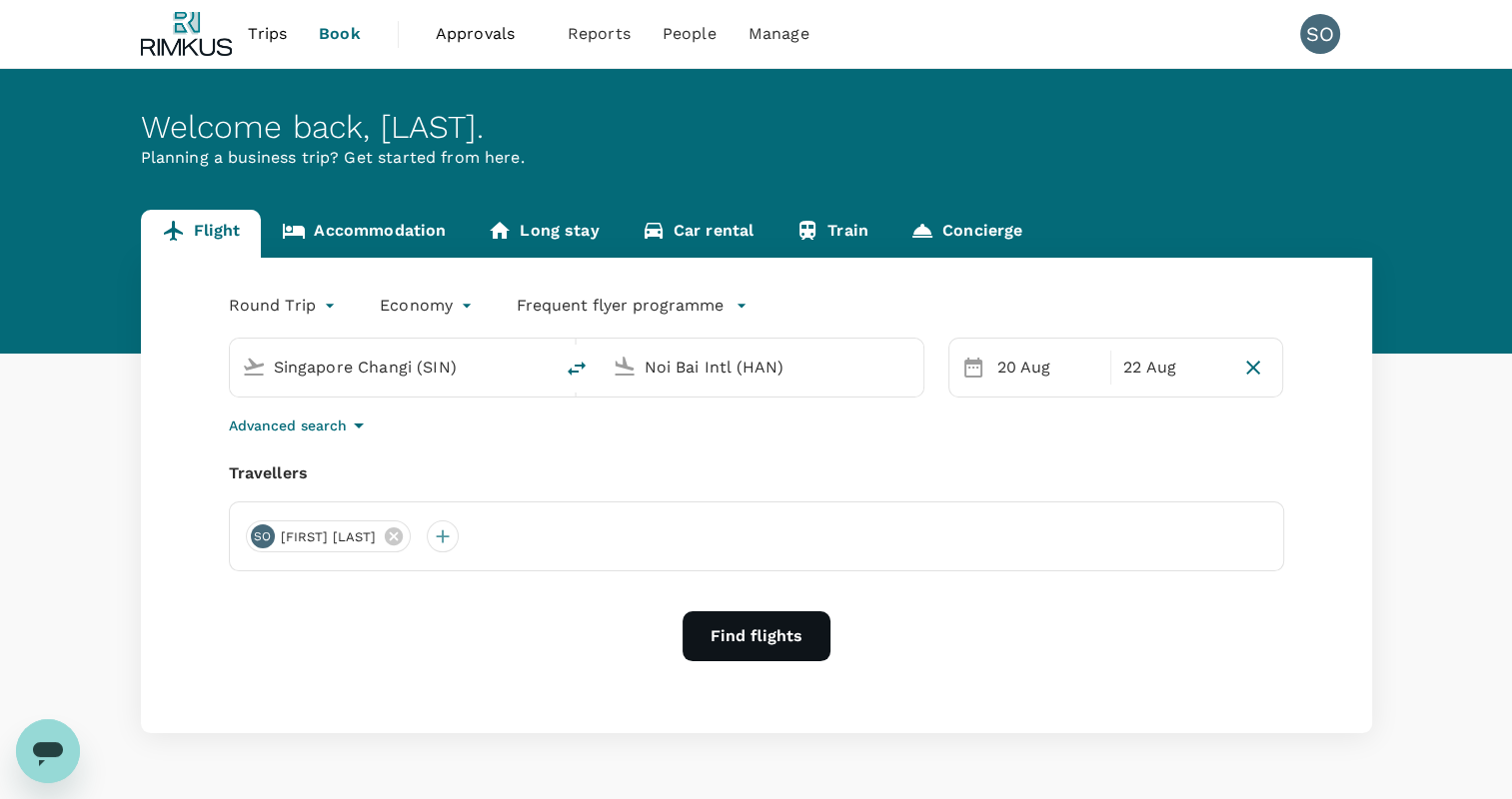 type 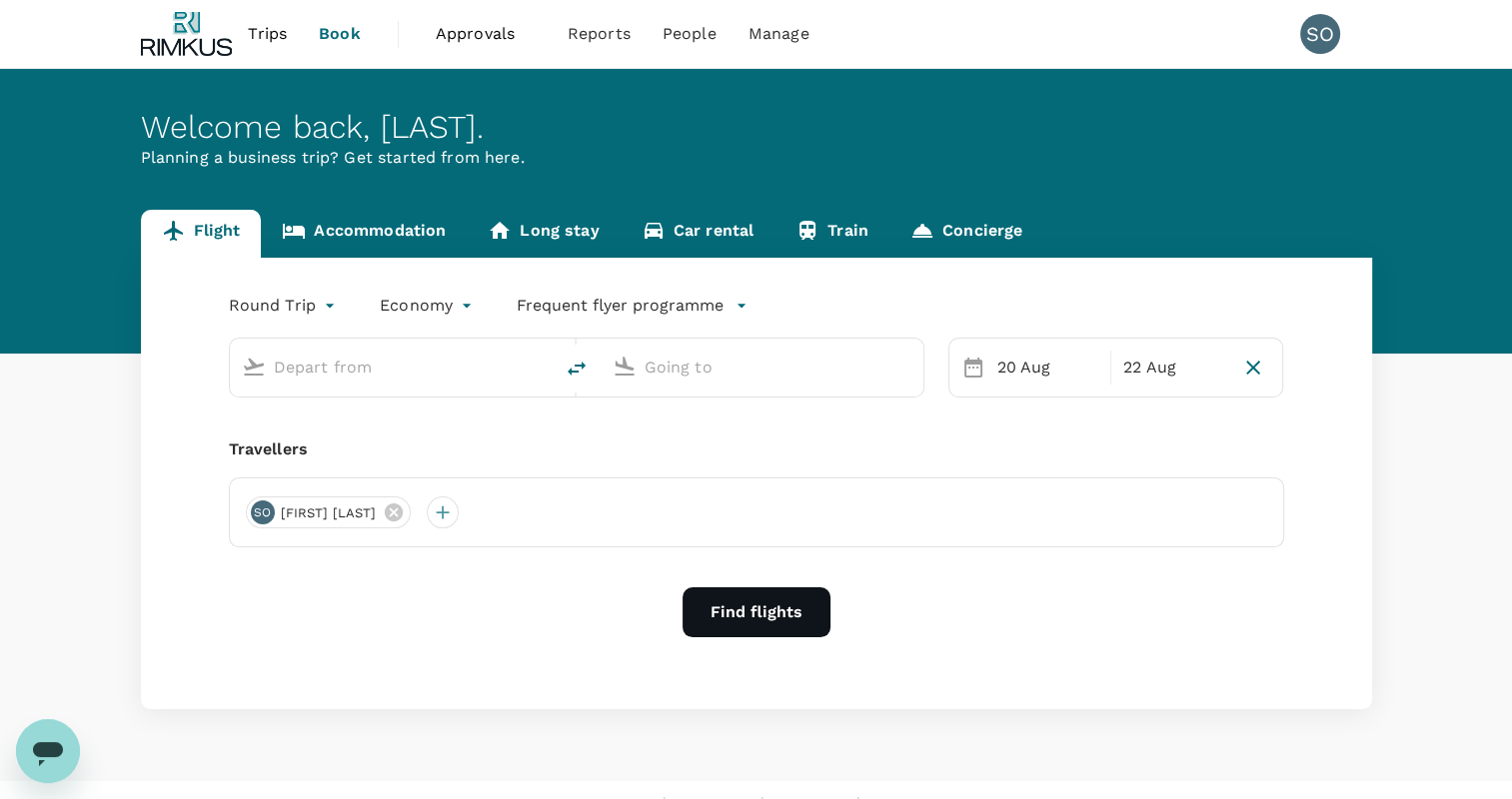 type on "Singapore Changi (SIN)" 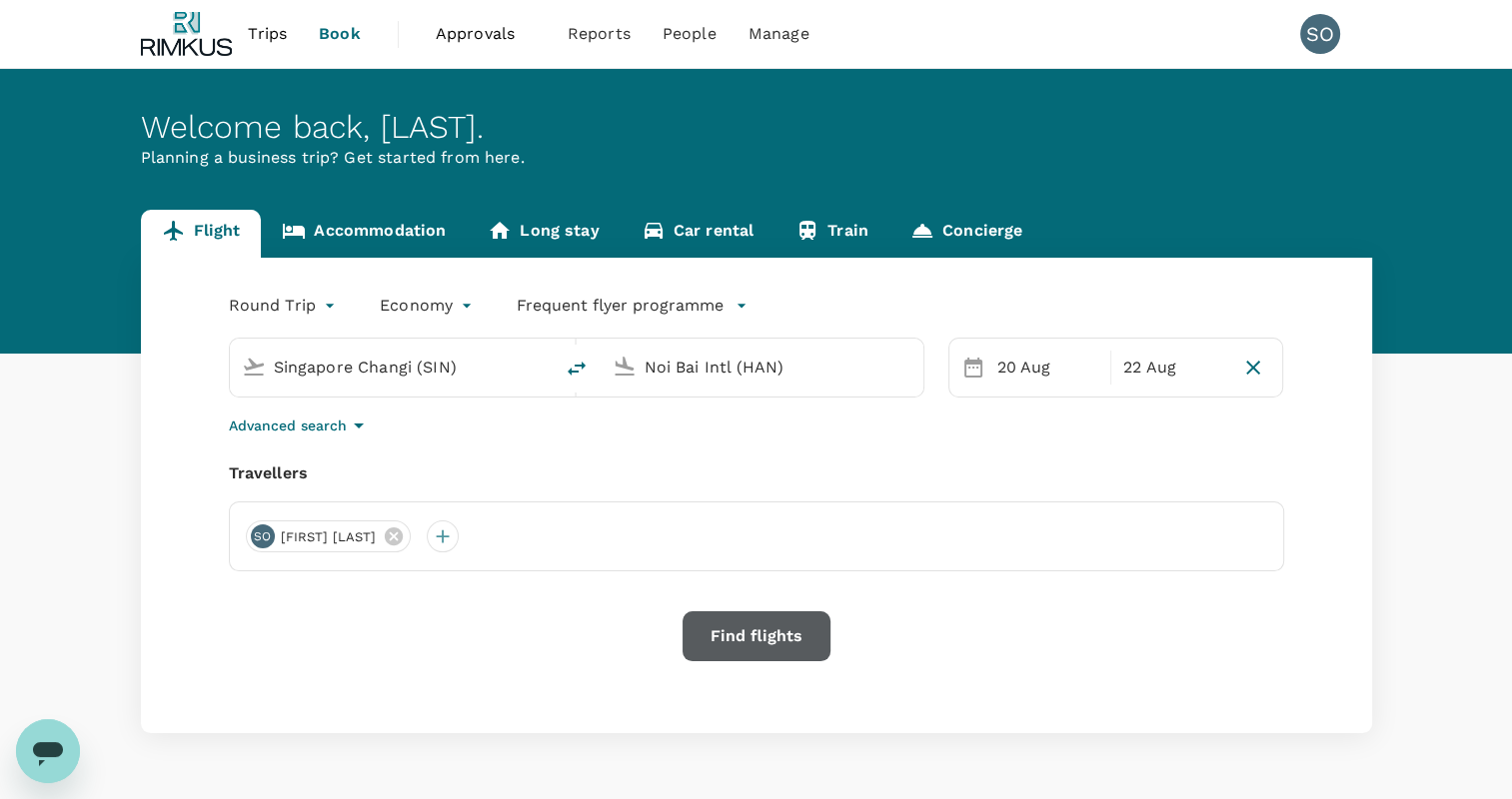 click on "Find flights" at bounding box center (756, 636) 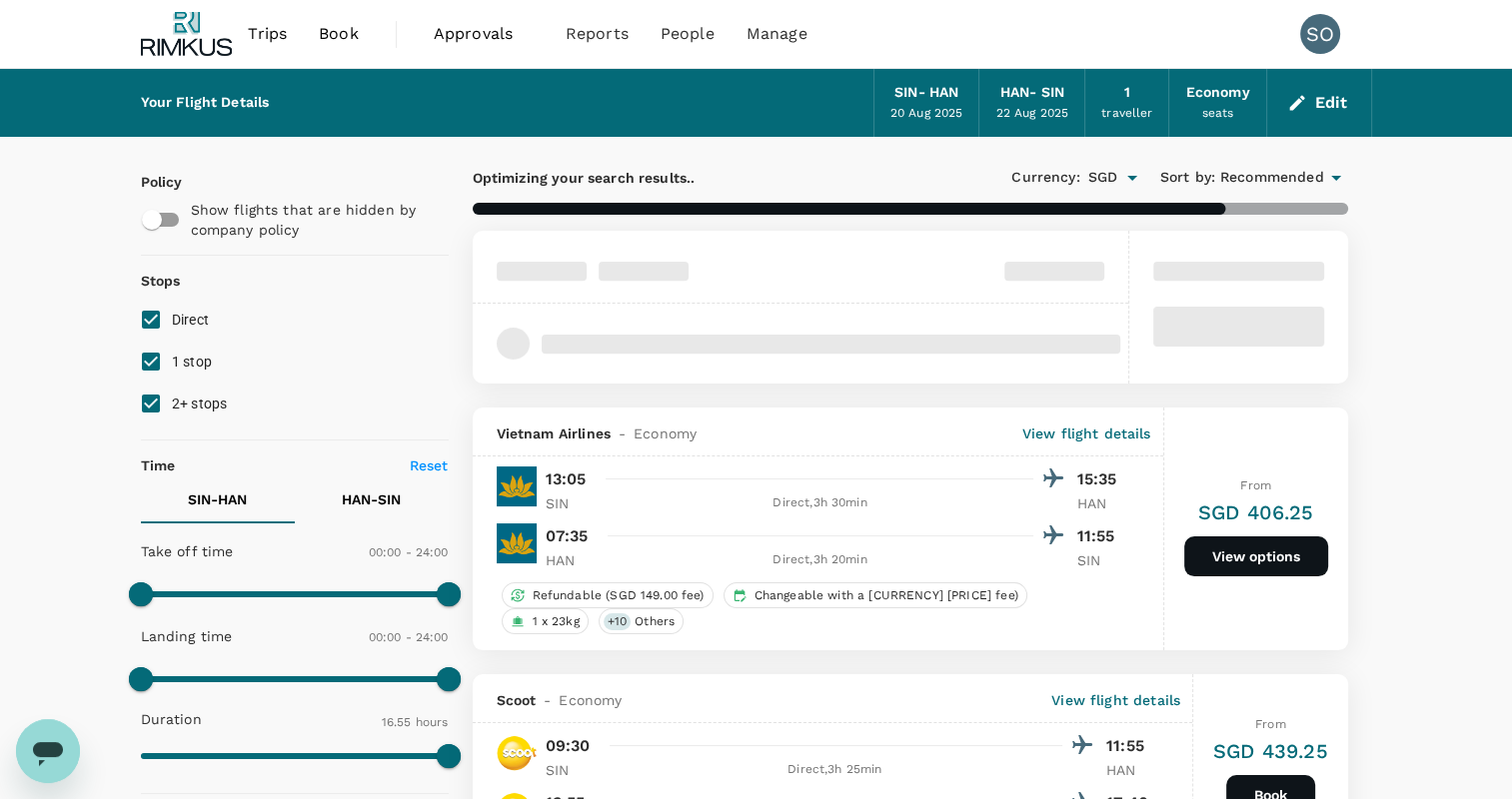 type on "1250" 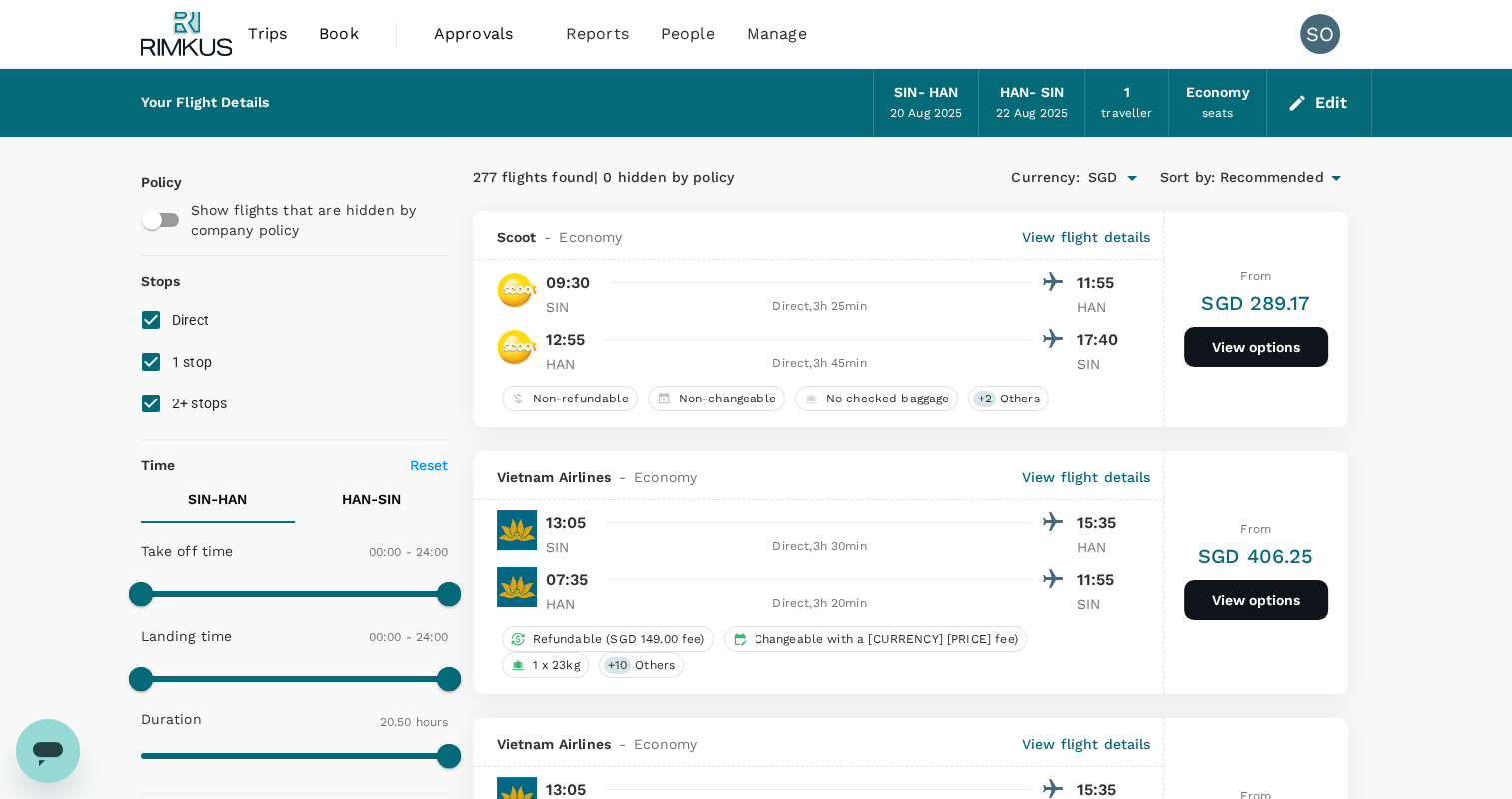 click on "Your Flight Details SIN  -   HAN 20 Aug 2025 HAN  -   SIN 22 Aug 2025 1 traveller Economy seats Edit Policy Show flights that are hidden by company policy Stops Direct 1 stop 2+ stops Time Reset SIN - HAN HAN - SIN Take off time 00:00 - 24:00 Landing time 00:00 - 24:00 Duration 20.50 hours Take off time 00:00 - 24:00 Landing time 00:00 - 24:00 Duration 21.5 hours Business trip essentials Clear all Cabin baggage Checked baggage Flexible to change Refundable Free seat selection Complimentary drinks and meal Cabin class Change Economy Only economy Mix with business Airlines Clear all Air China Air Macau AirAsia Asiana Airlines Batik Air Malaysia Cathay Pacific Airways Garuda Indonesia Malaysia Airlines Philippine Airlines Scoot Shenzhen Airlines Singapore Airlines Thai AirAsia Thai Airways International VietJet Air Vietnam Airlines Xiamen Airlines Other Exclude code share flights 277   flights found  |   0   hidden by policy Currency :  SGD Sort by :  Recommended Scoot     - Economy   View flight details 09:30 +" at bounding box center (756, 2930) 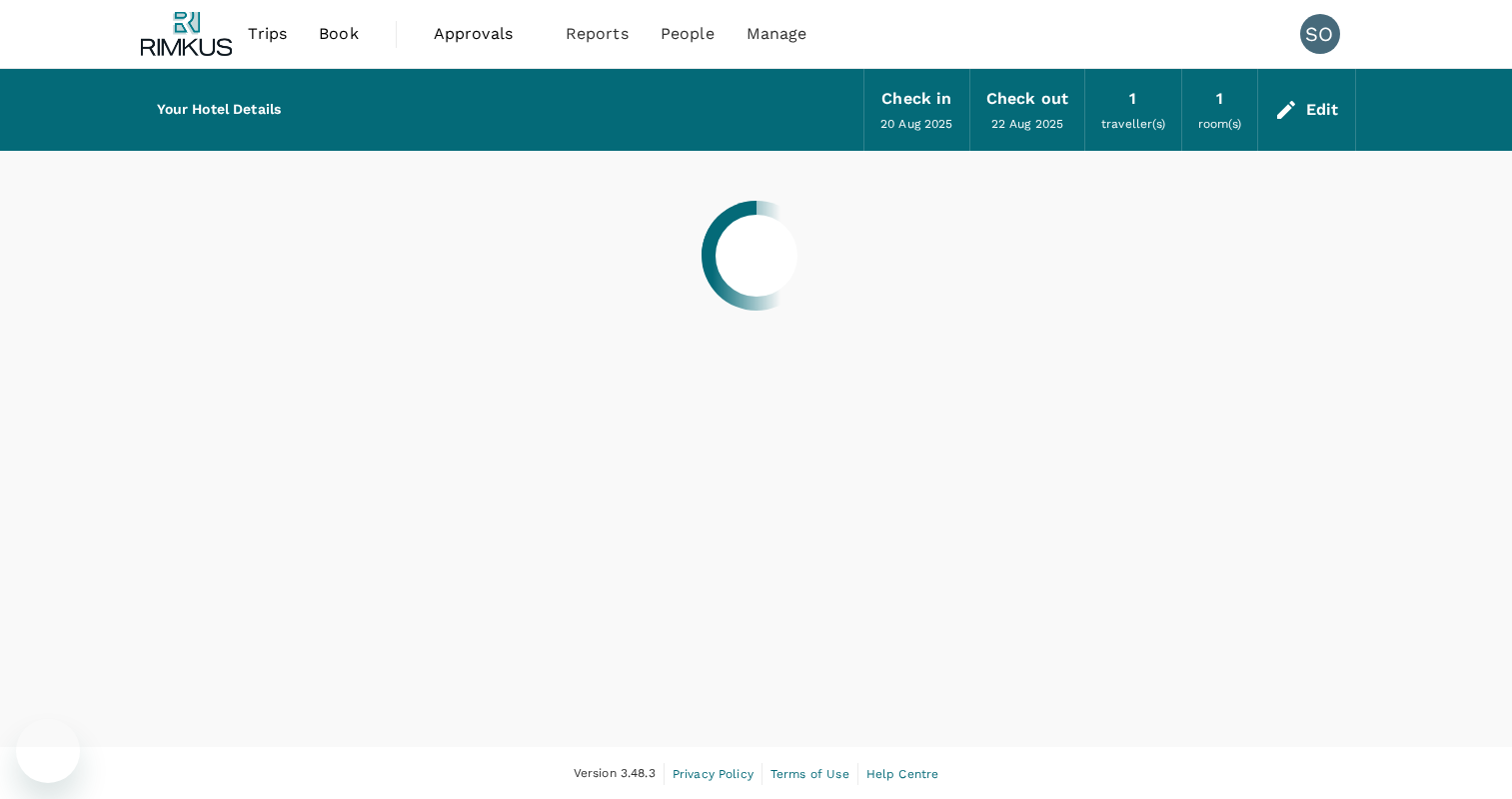 scroll, scrollTop: 0, scrollLeft: 0, axis: both 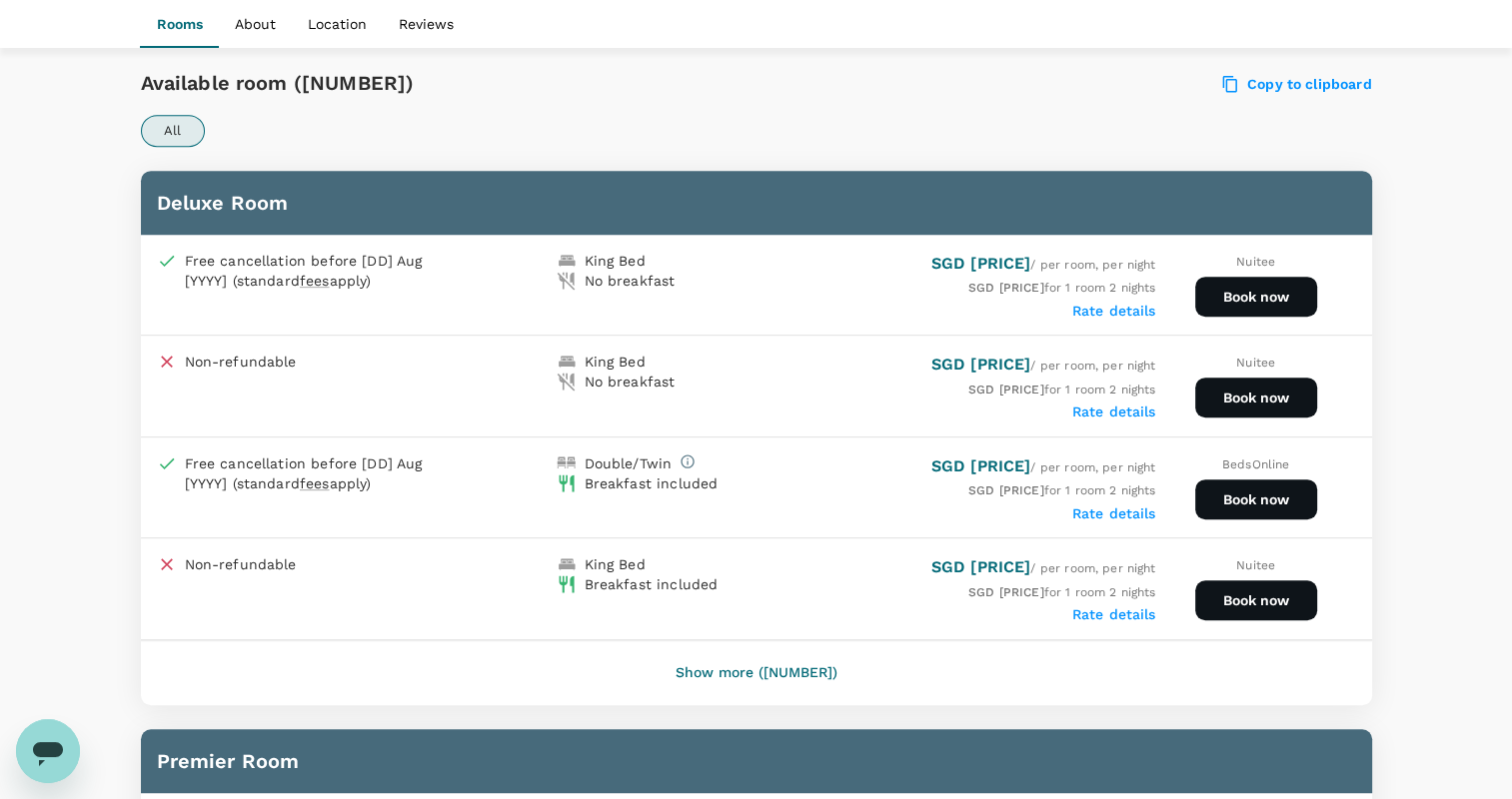 click on "Book now" at bounding box center [1256, 499] 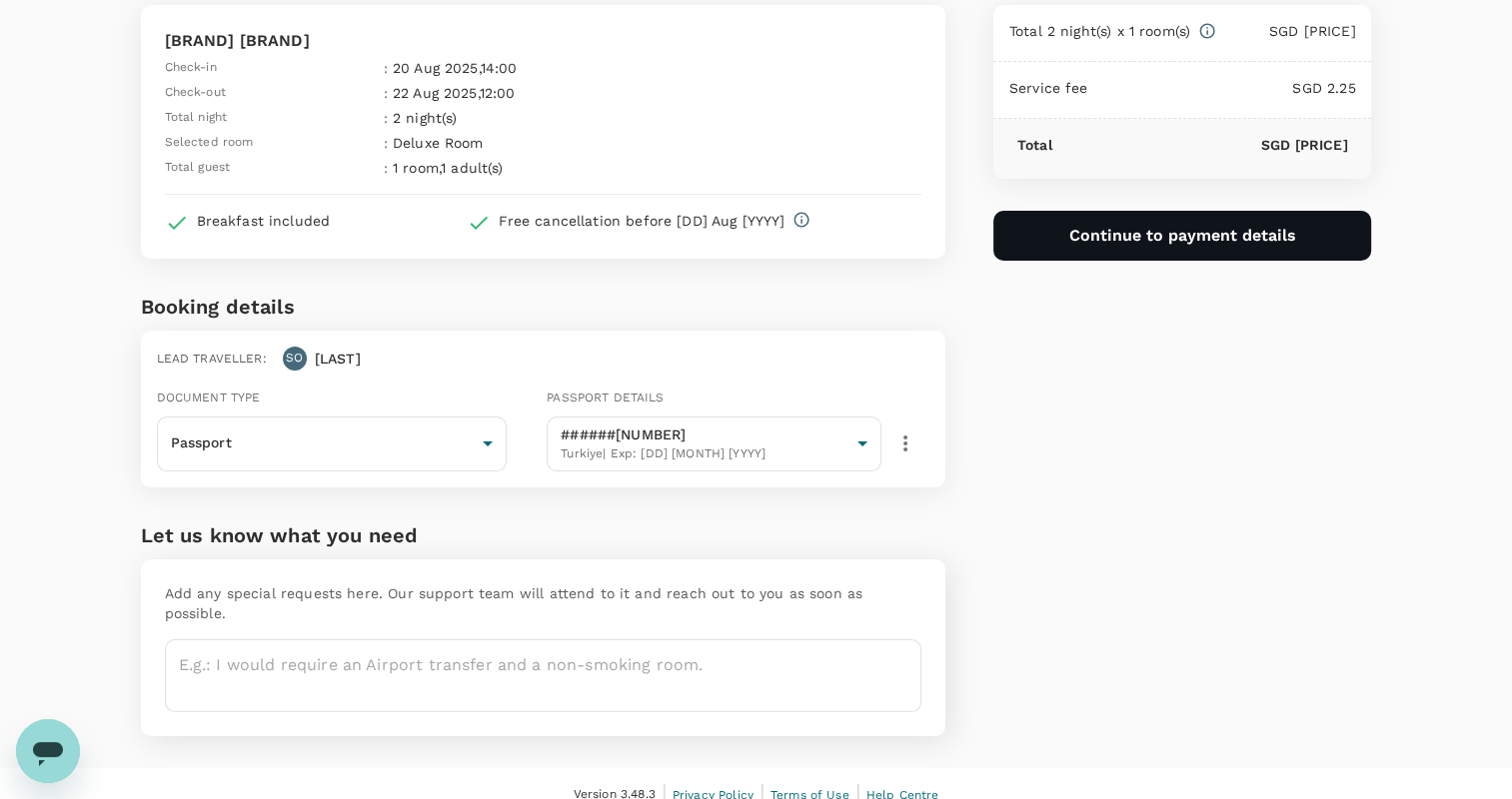 scroll, scrollTop: 0, scrollLeft: 0, axis: both 